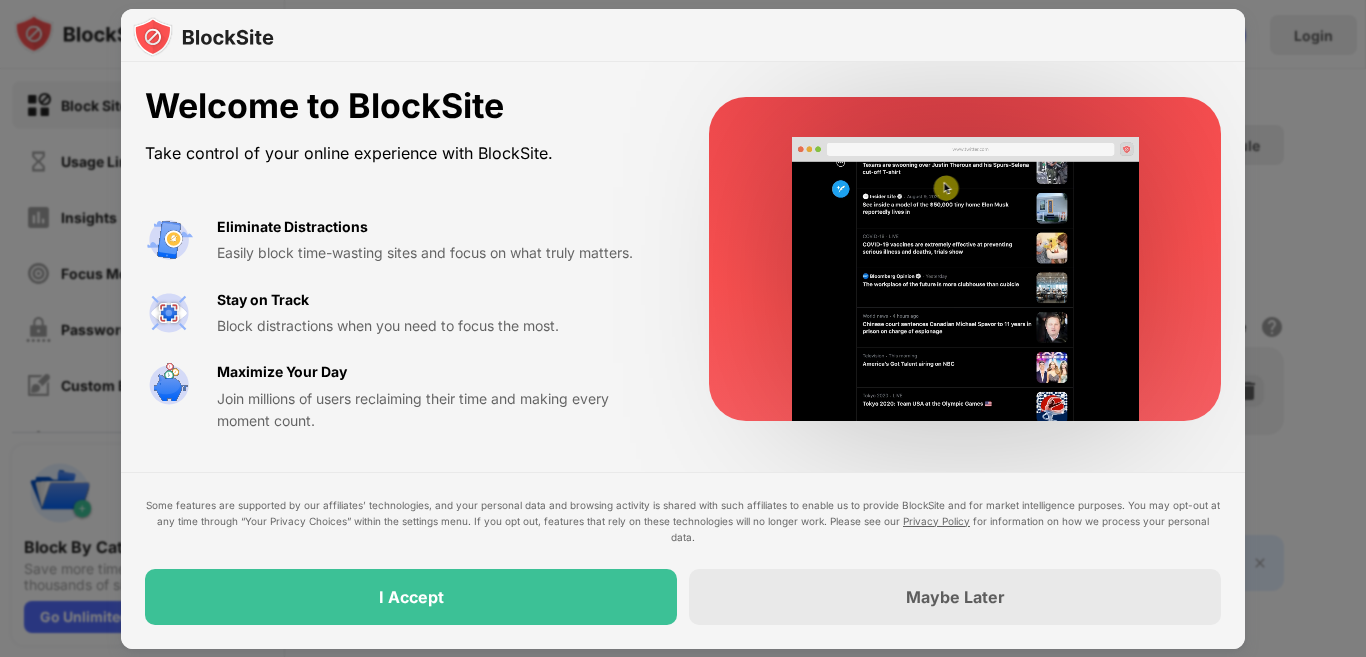 click at bounding box center (965, 279) 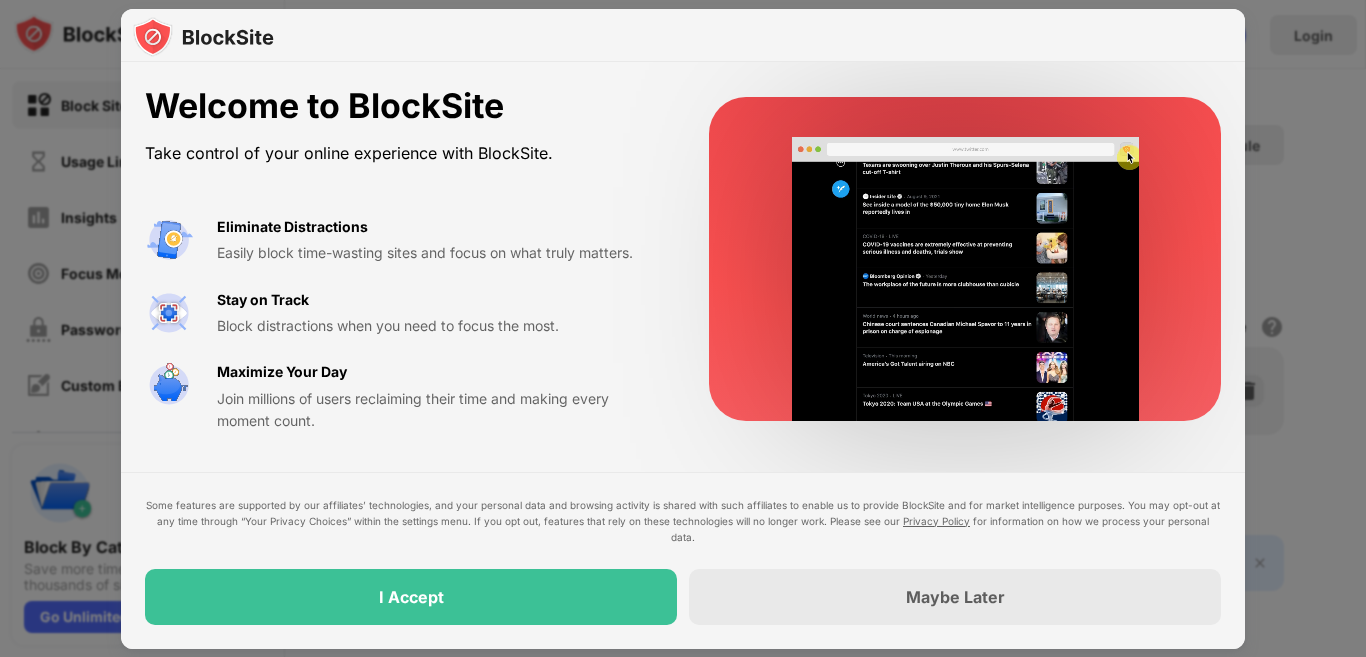 scroll, scrollTop: 0, scrollLeft: 0, axis: both 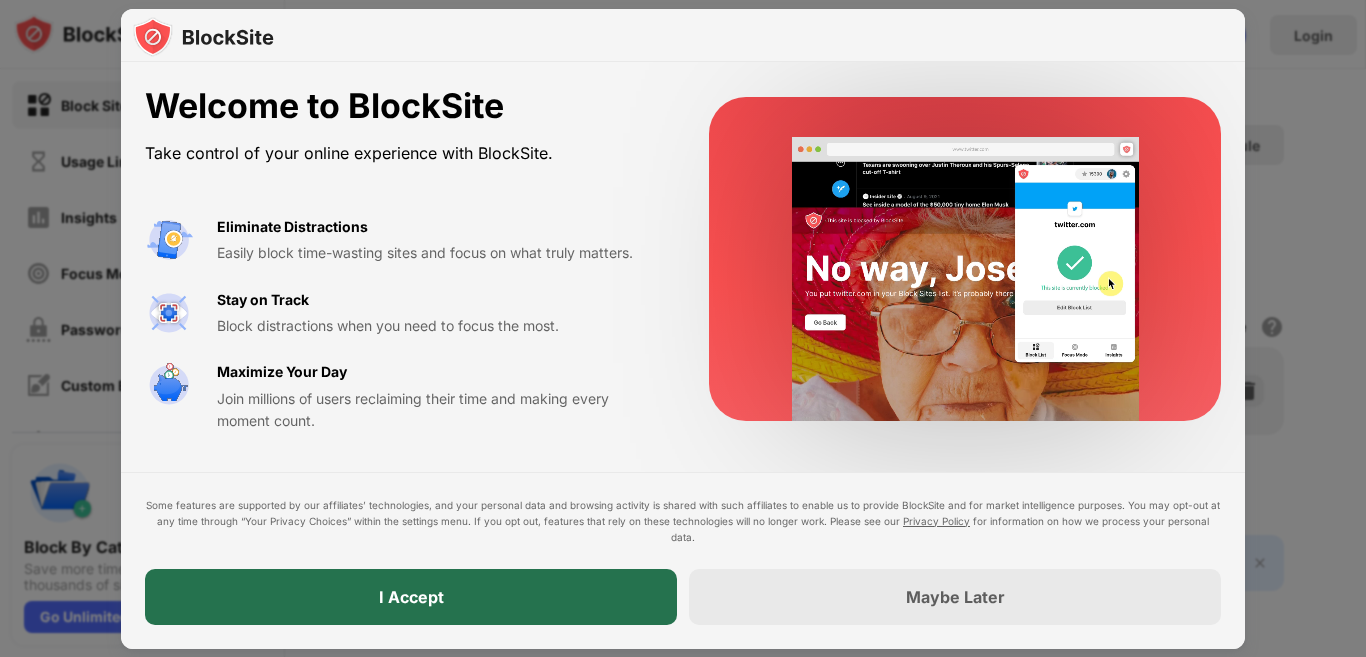 click on "I Accept" at bounding box center [411, 597] 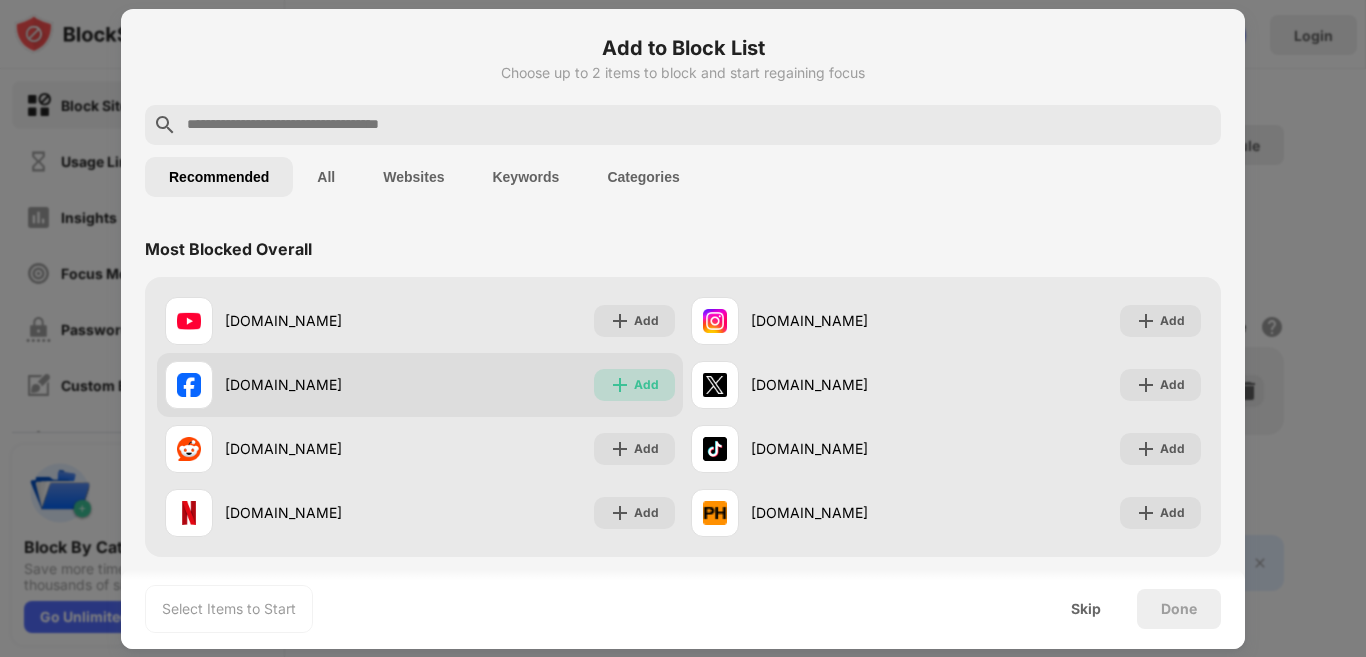click on "Add" at bounding box center (646, 385) 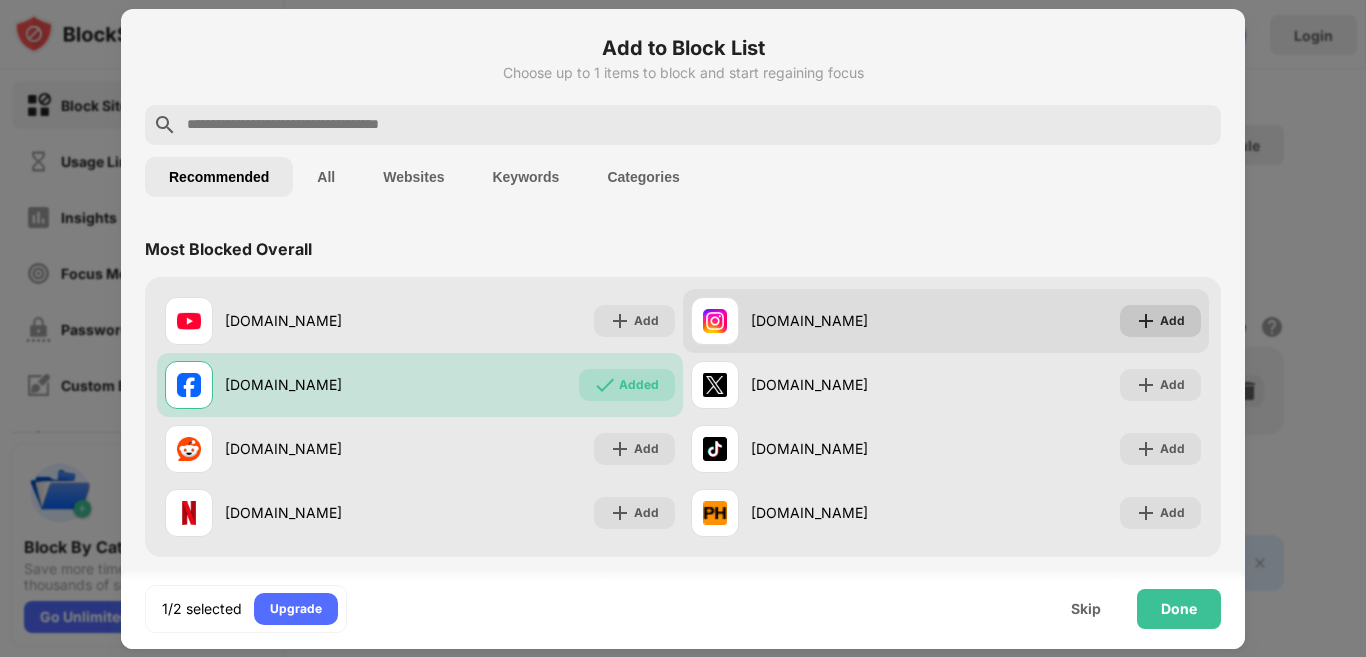 click on "Add" at bounding box center [1172, 321] 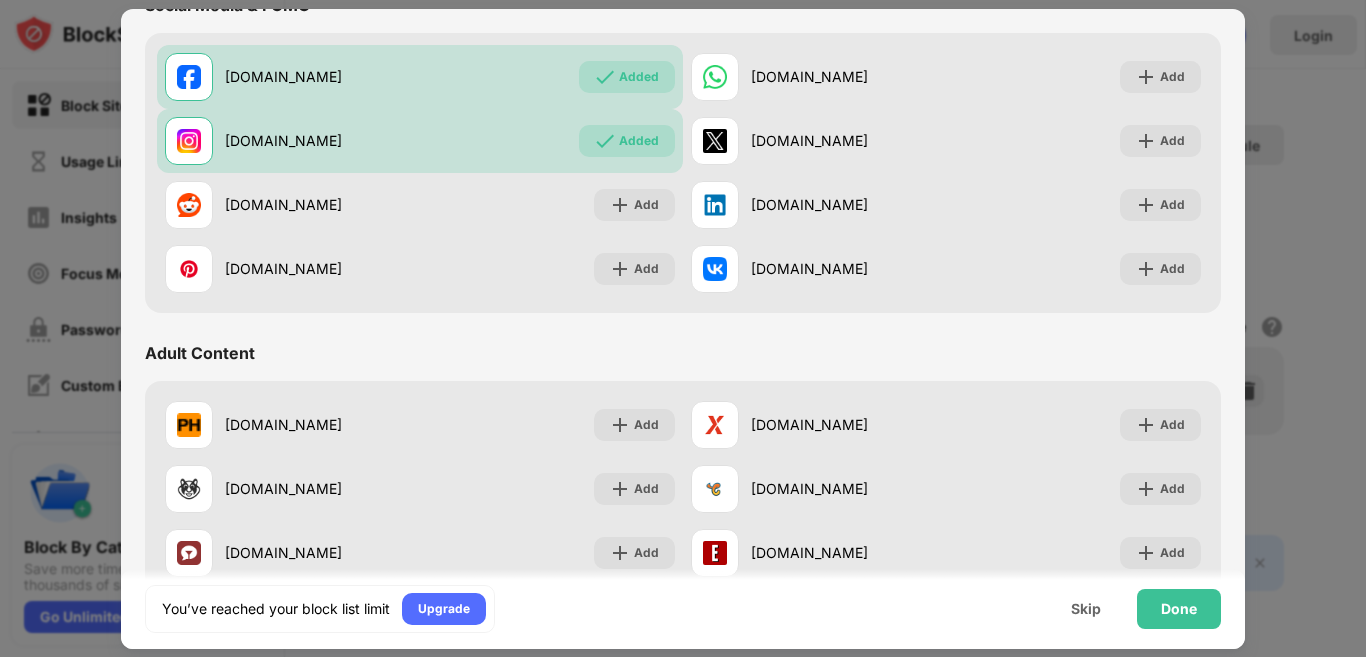 scroll, scrollTop: 759, scrollLeft: 0, axis: vertical 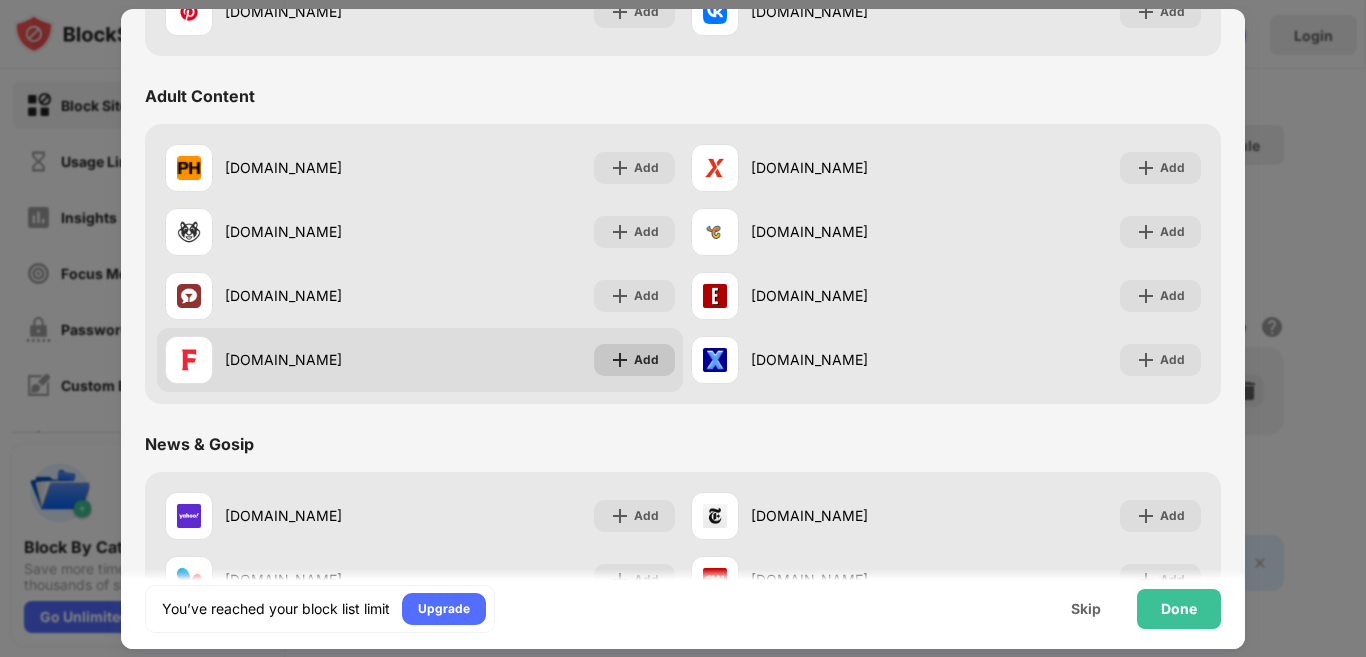 click at bounding box center [620, 360] 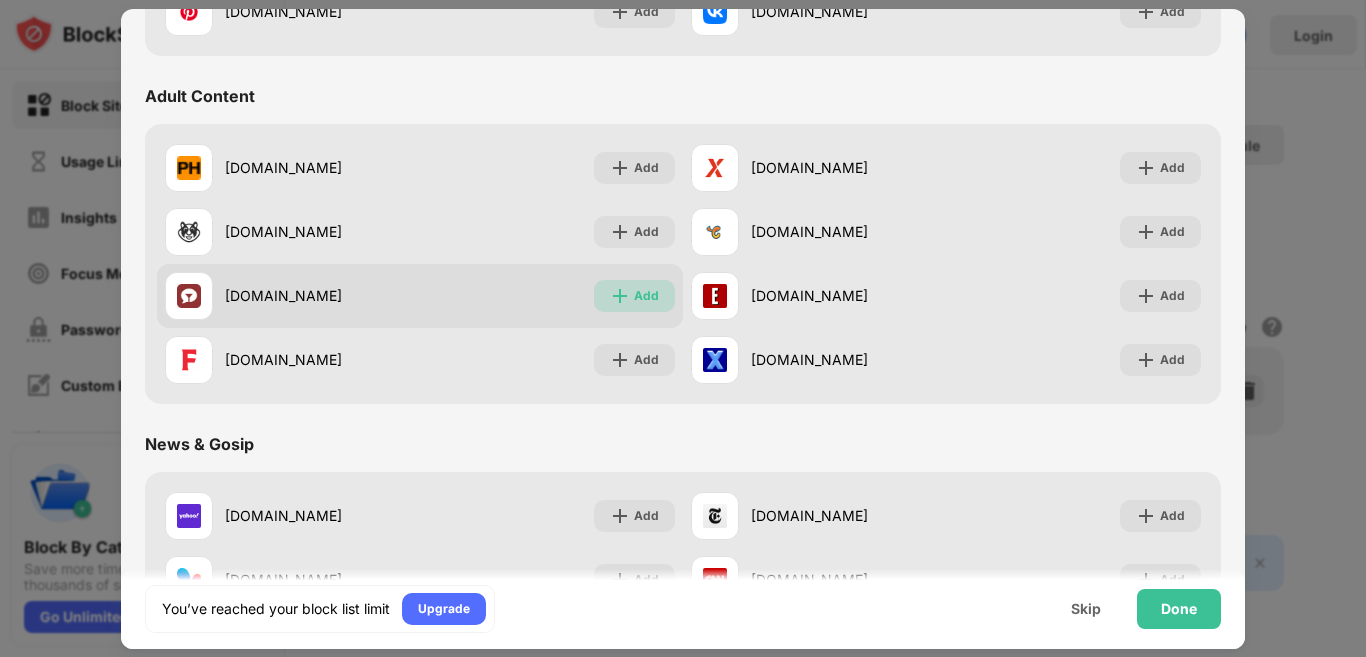 click on "Add" at bounding box center (646, 296) 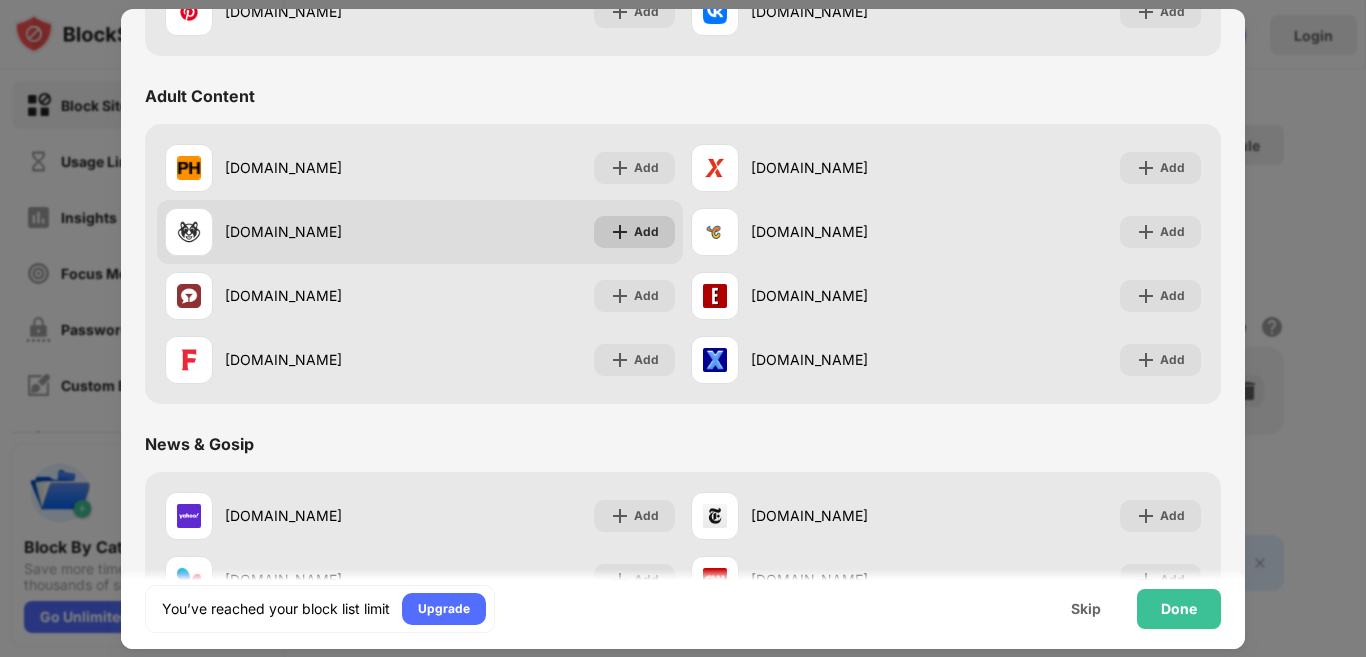 click on "Add" at bounding box center [634, 232] 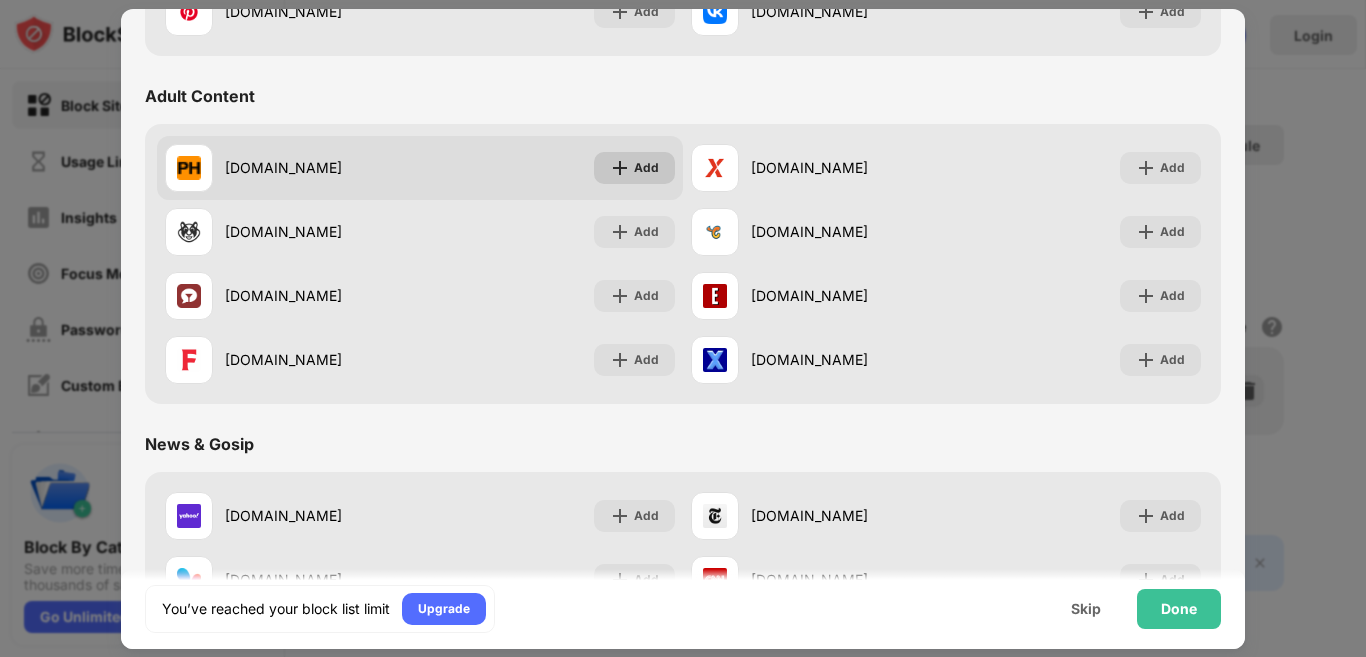 click on "Add" at bounding box center [646, 168] 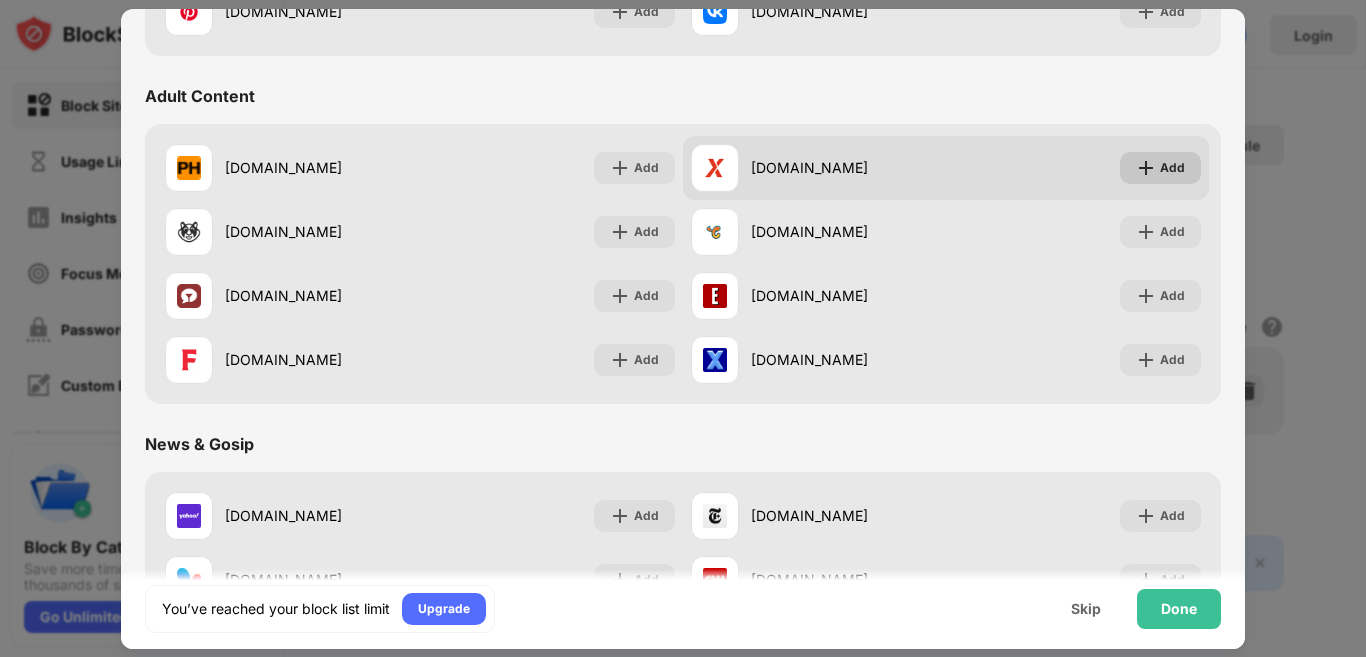 click on "Add" at bounding box center [1160, 168] 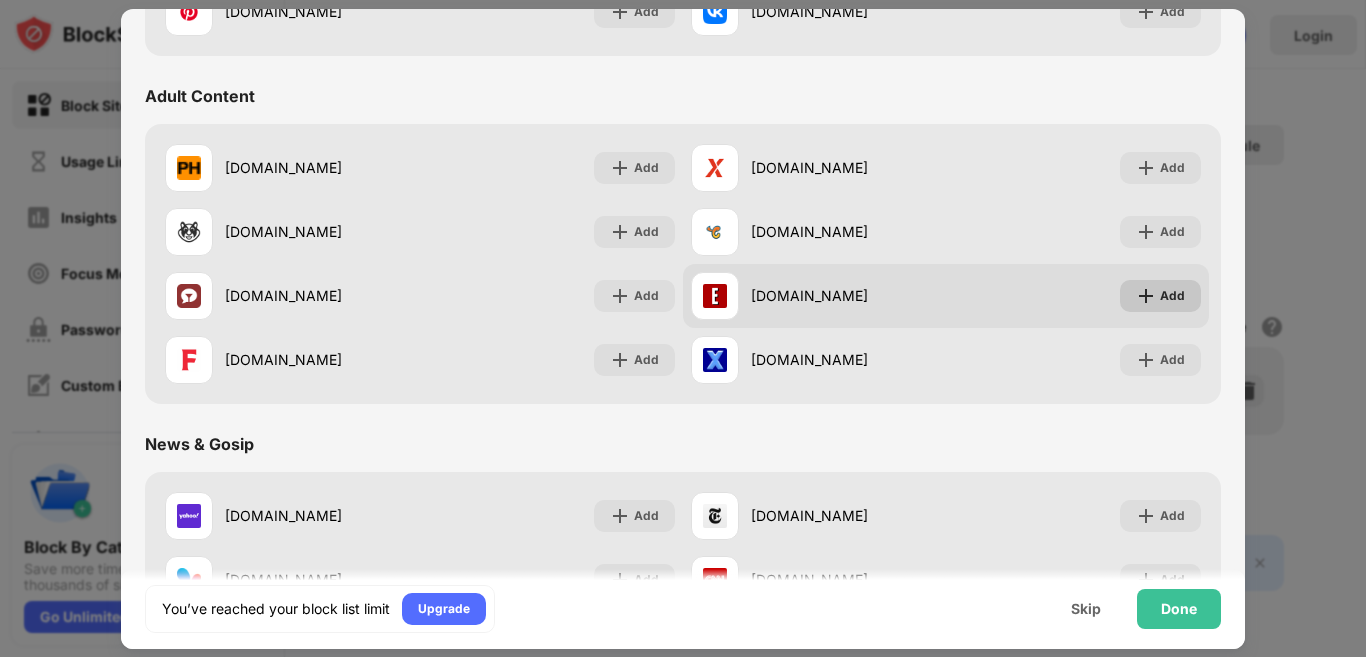 drag, startPoint x: 1153, startPoint y: 218, endPoint x: 1138, endPoint y: 301, distance: 84.34453 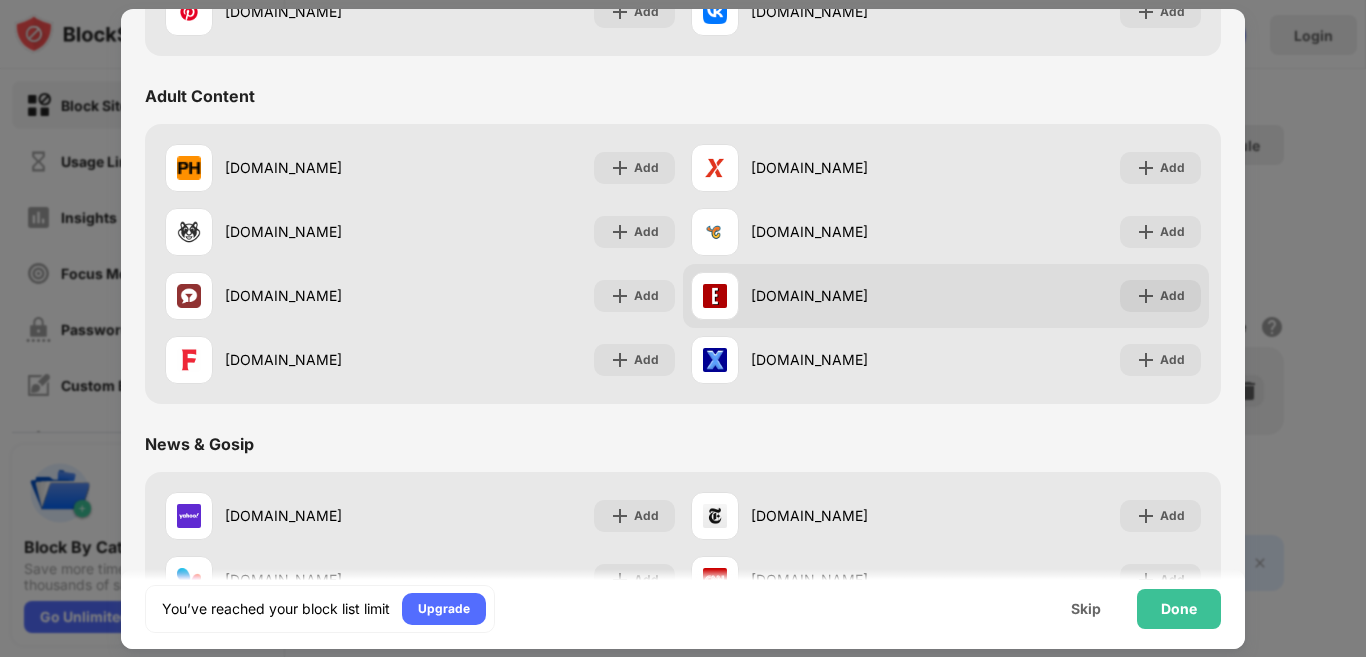click at bounding box center [1146, 296] 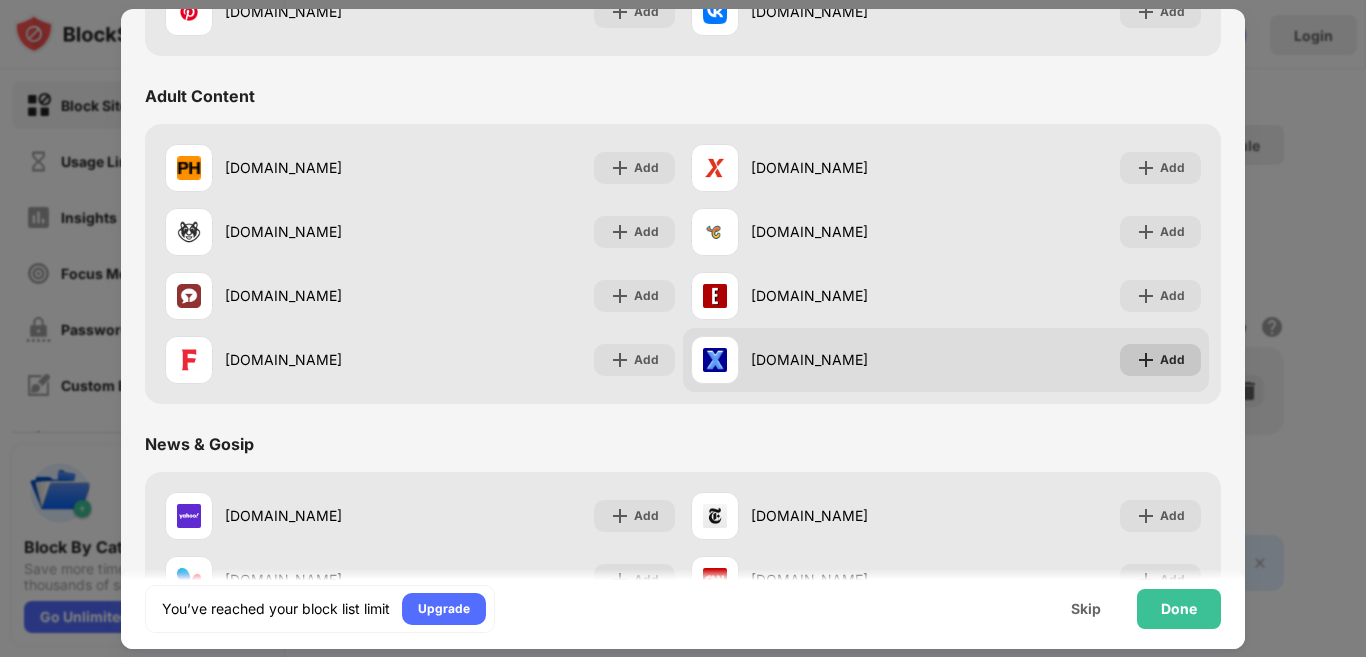 click on "Add" at bounding box center [1172, 360] 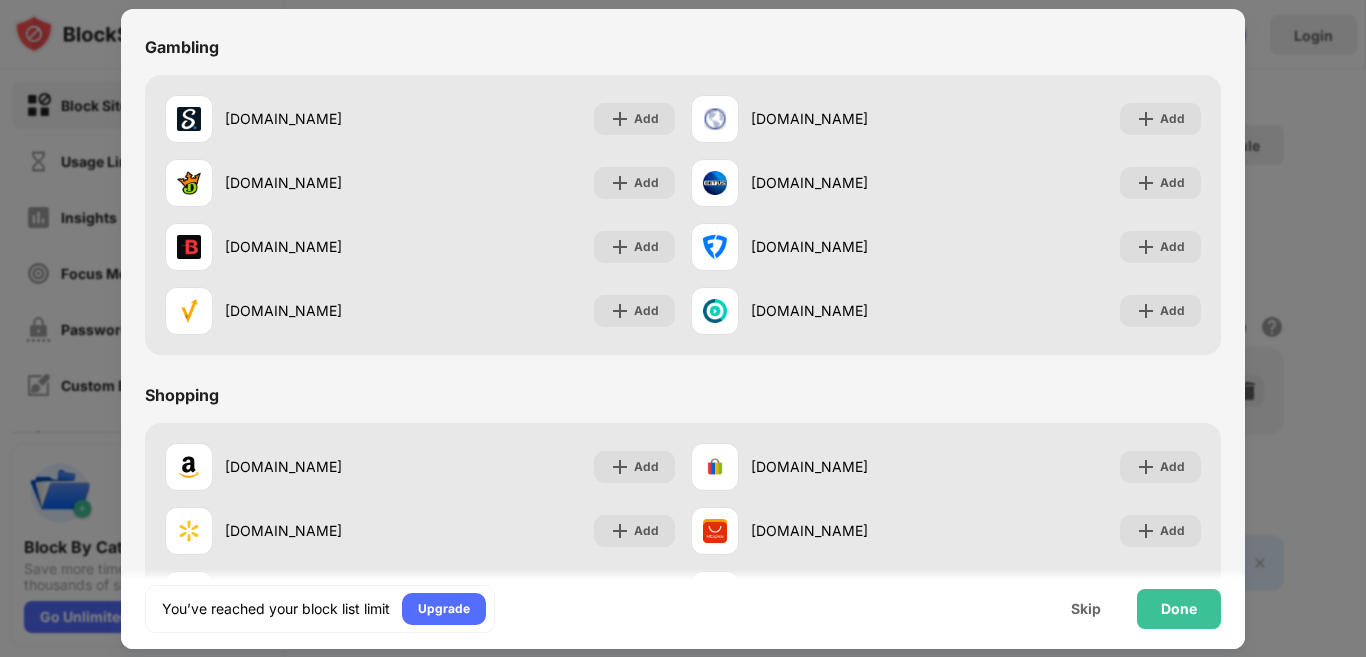 scroll, scrollTop: 2002, scrollLeft: 0, axis: vertical 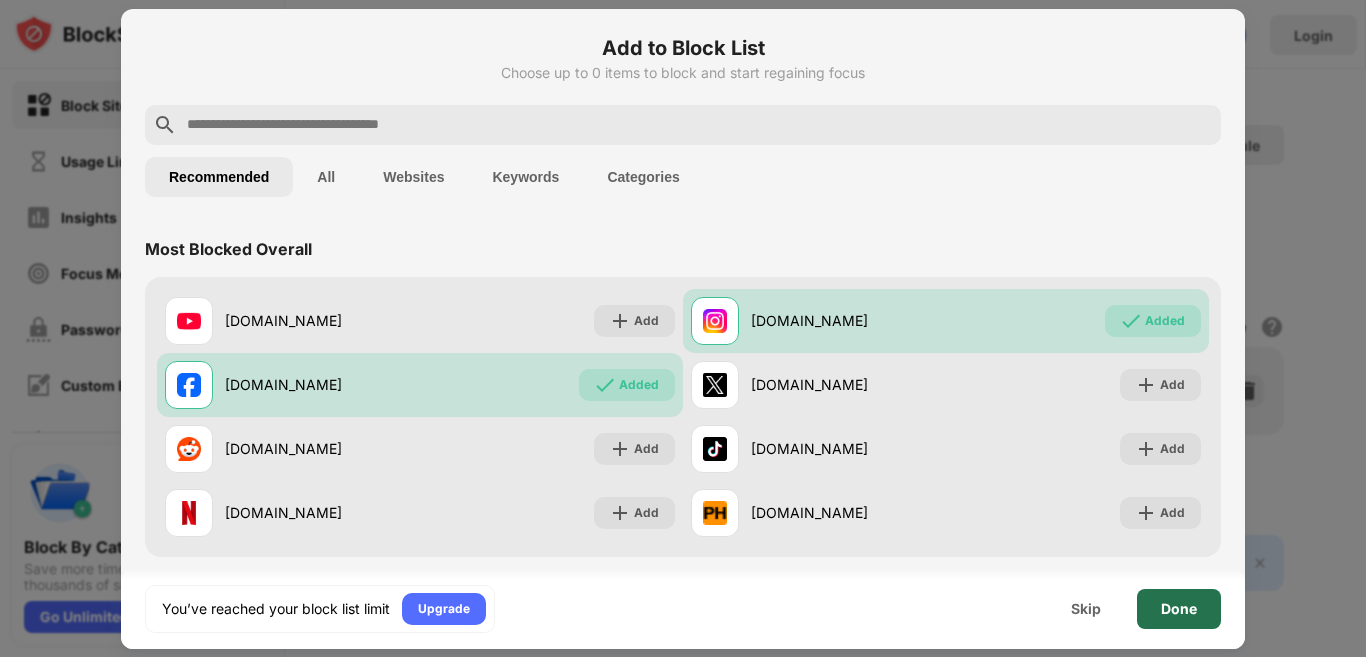 click on "Done" at bounding box center [1179, 609] 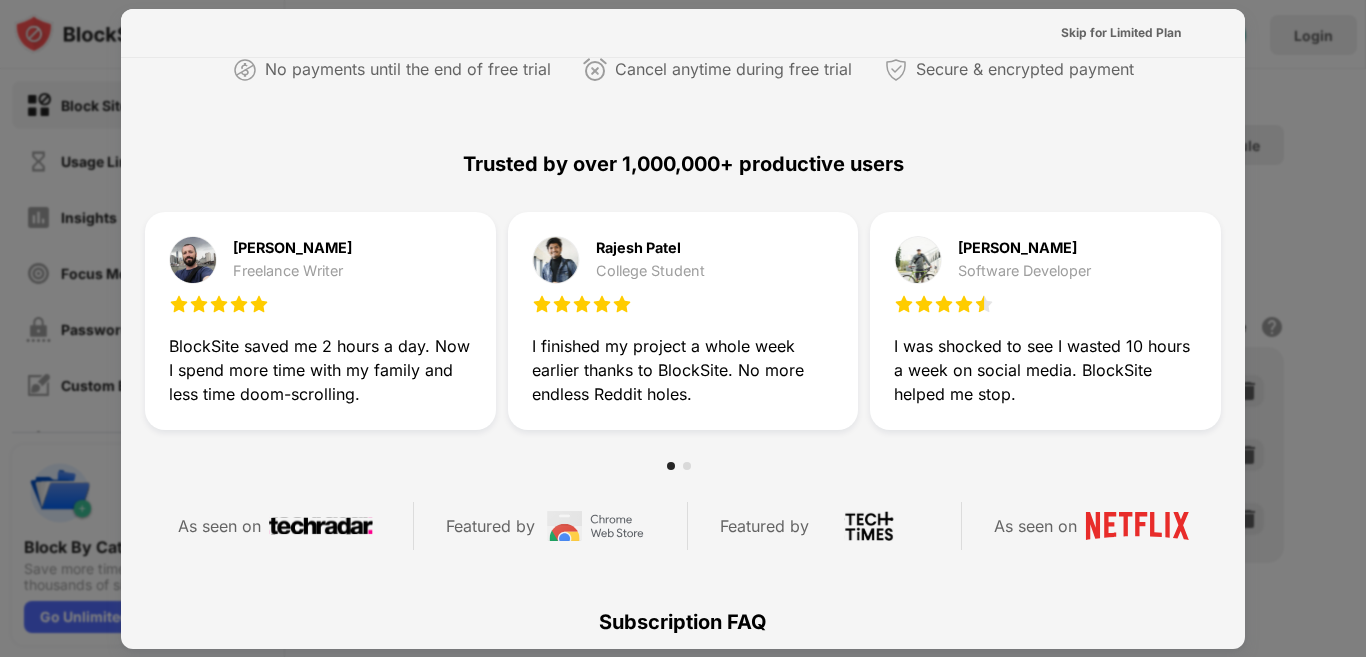scroll, scrollTop: 480, scrollLeft: 0, axis: vertical 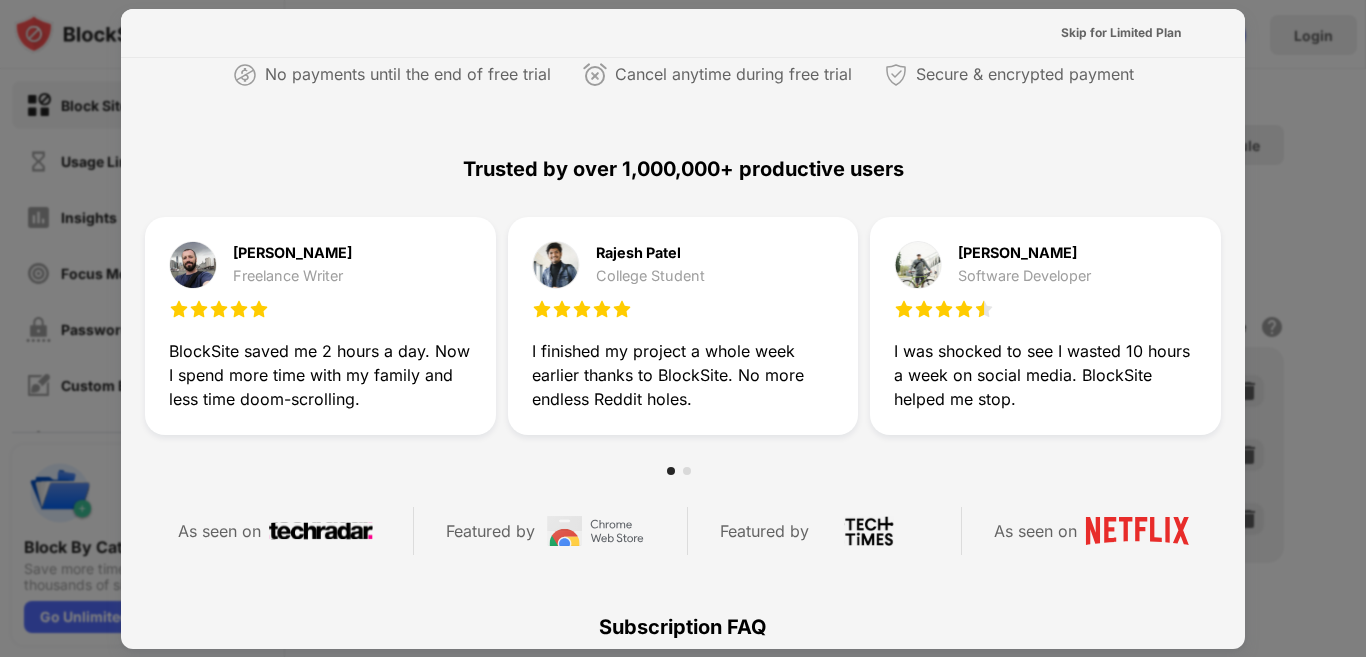 drag, startPoint x: 1221, startPoint y: 342, endPoint x: 1198, endPoint y: 191, distance: 152.74161 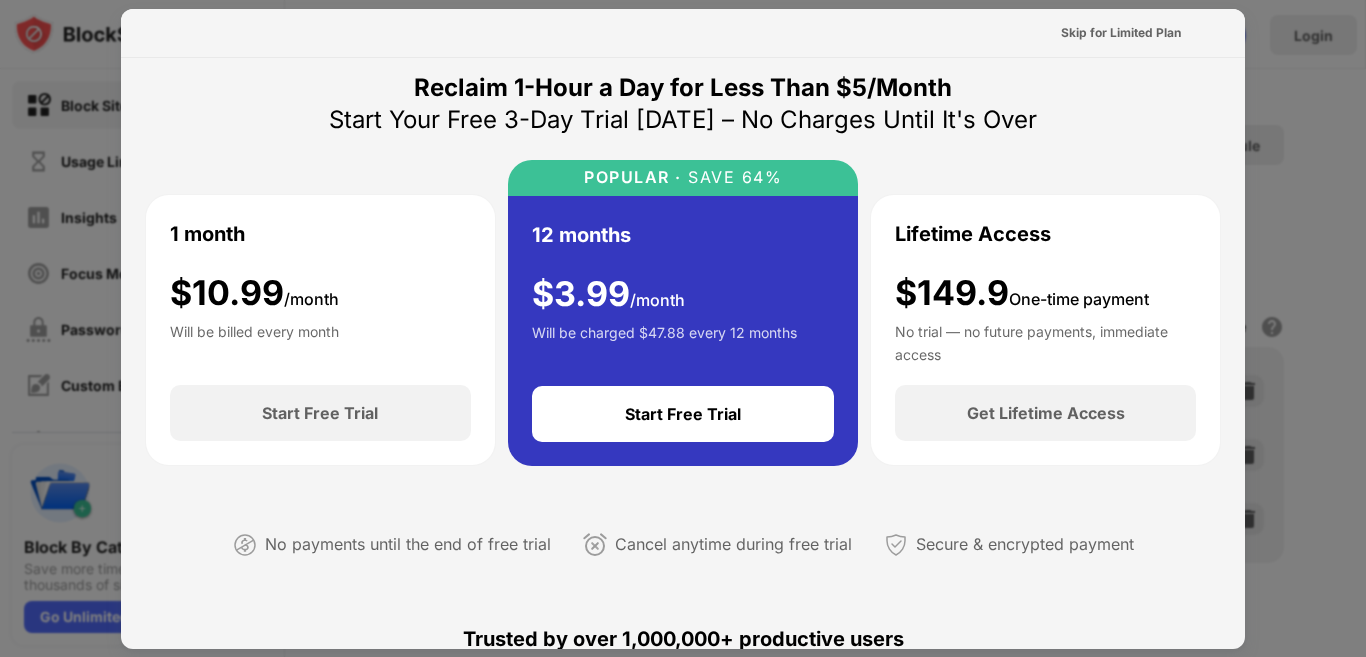 scroll, scrollTop: 0, scrollLeft: 0, axis: both 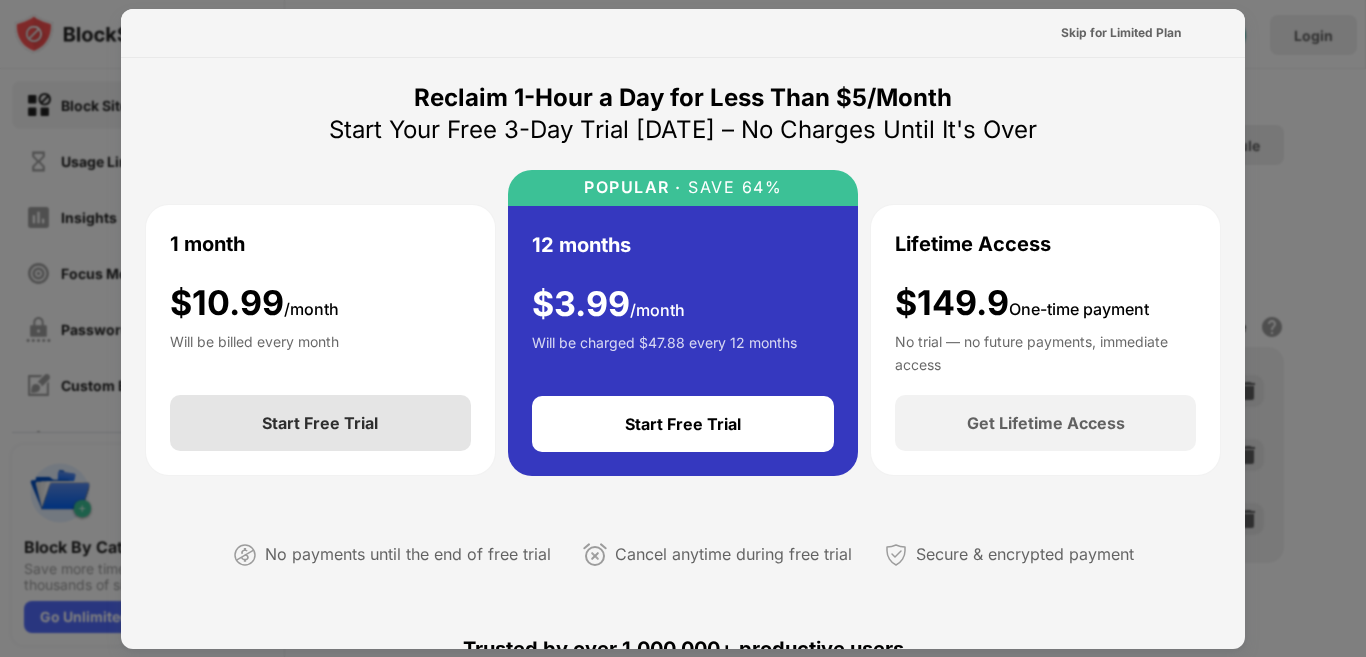 click on "Start Free Trial" at bounding box center (320, 423) 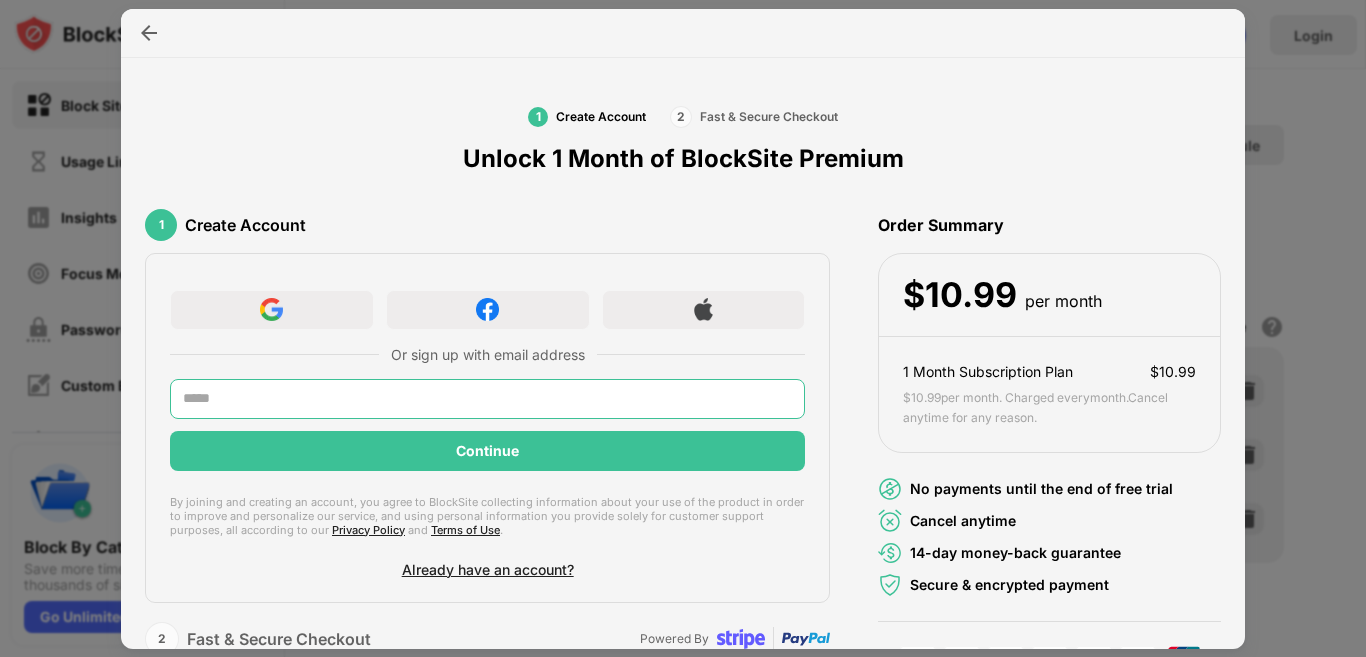 click at bounding box center [487, 399] 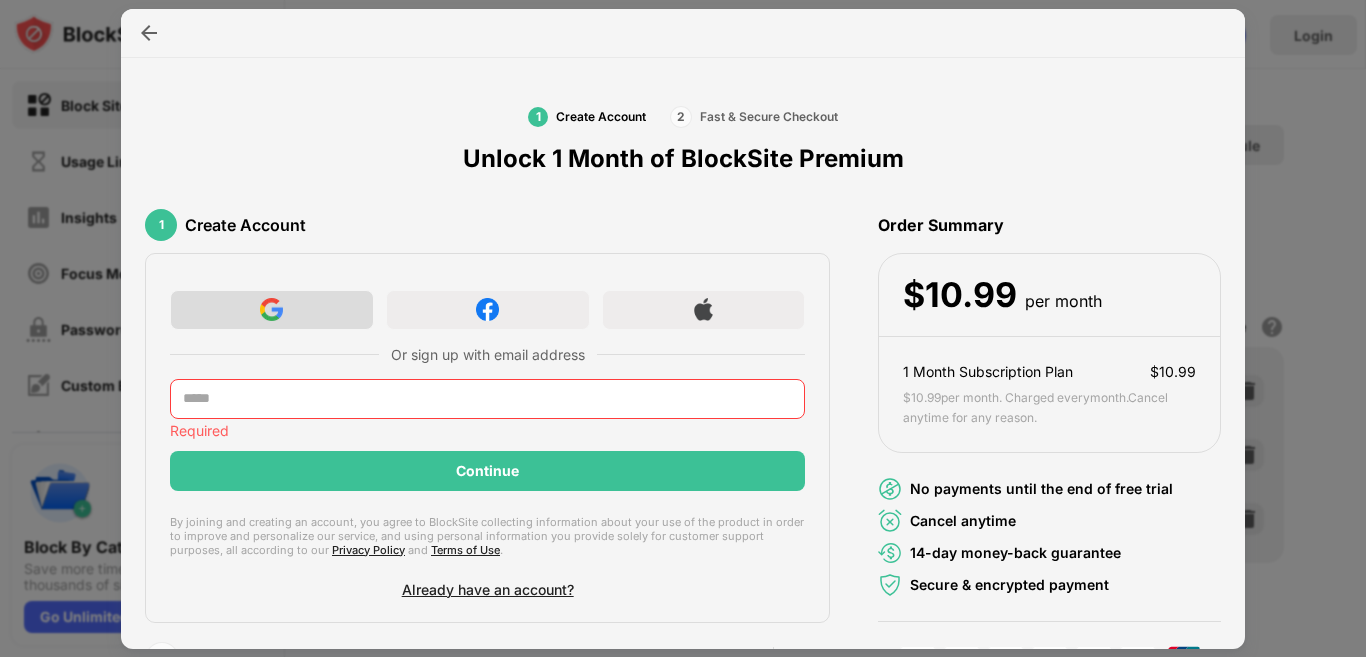click at bounding box center [272, 310] 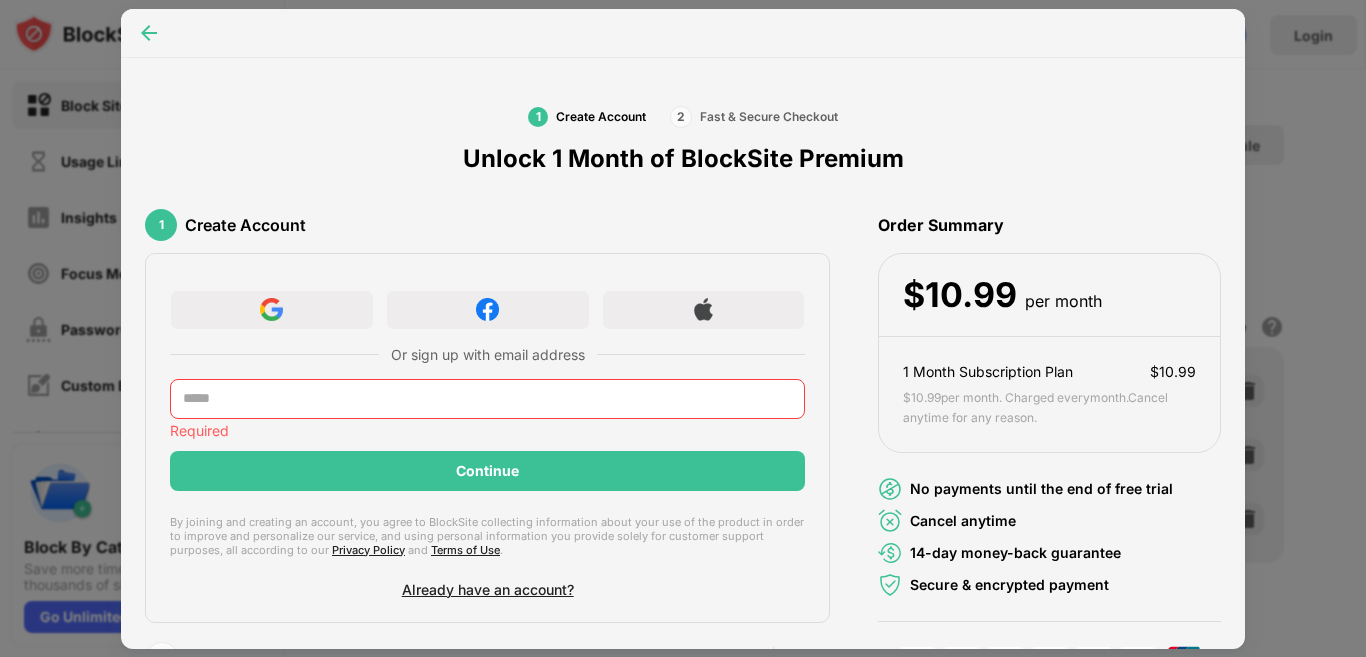 click at bounding box center [149, 33] 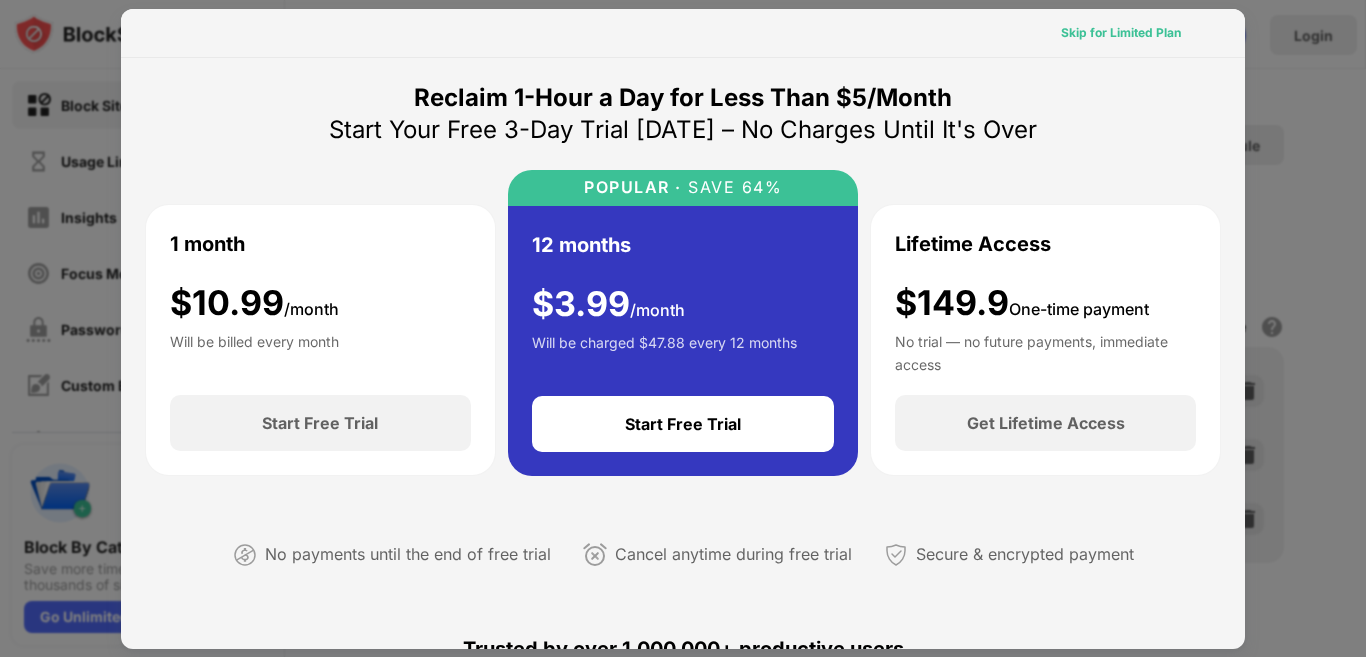 click on "Skip for Limited Plan" at bounding box center (1121, 33) 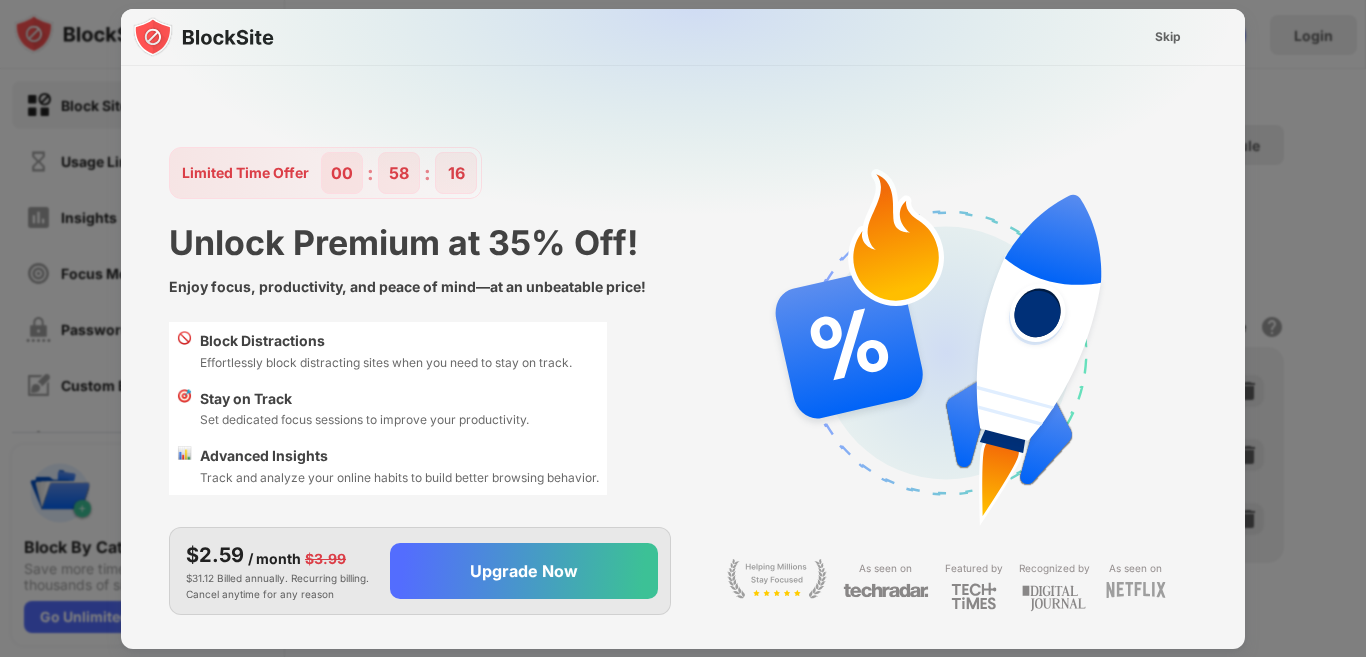 click on "Skip" at bounding box center [1168, 37] 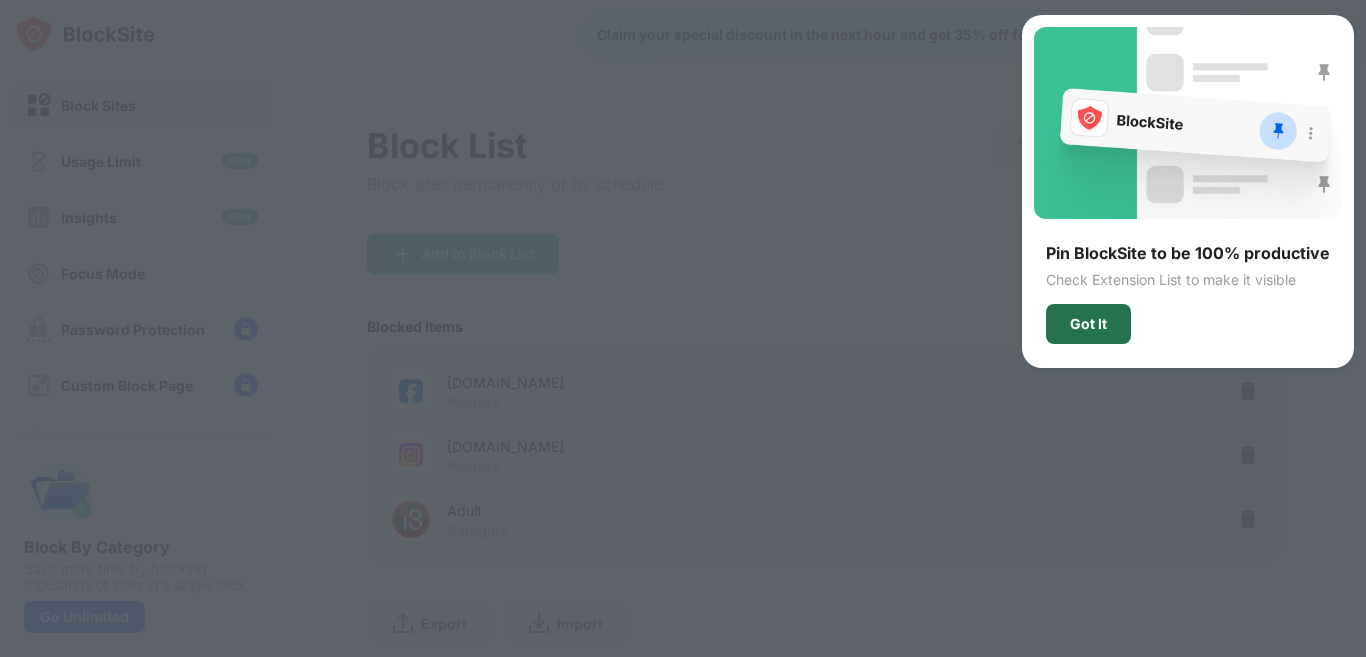 click on "Got It" at bounding box center [1088, 324] 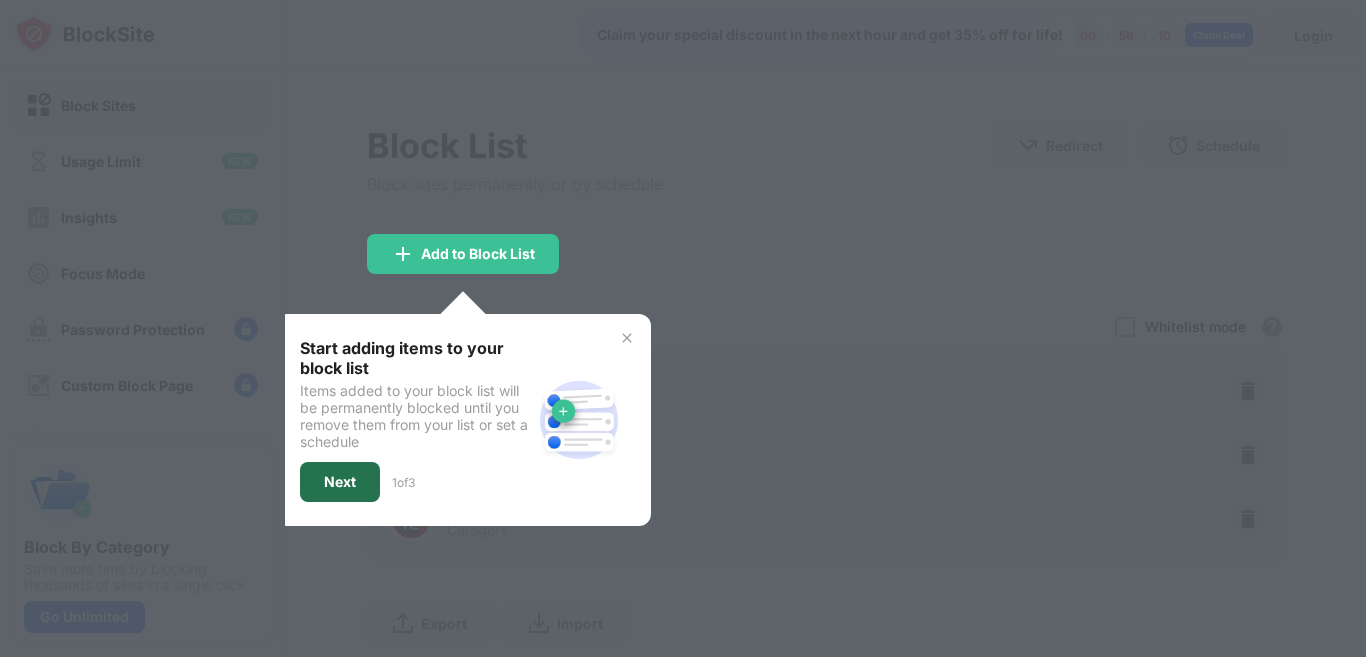 click on "Next" at bounding box center [340, 482] 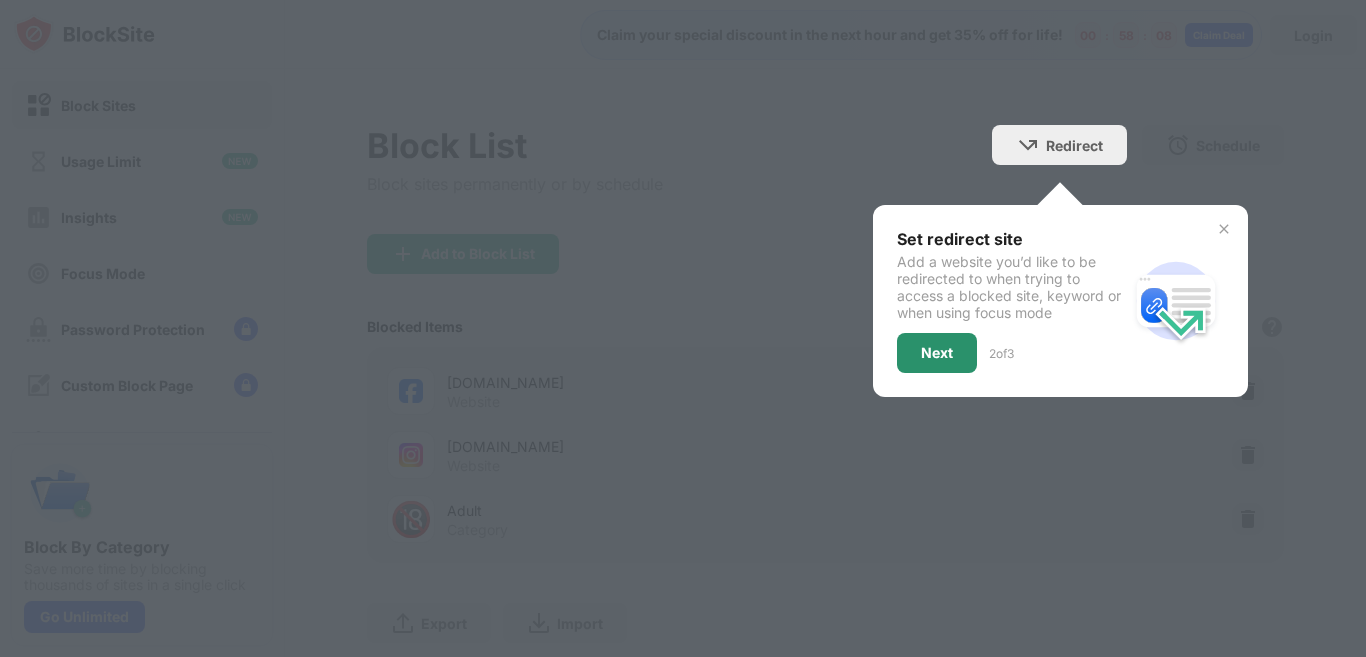 click on "Next" at bounding box center (937, 353) 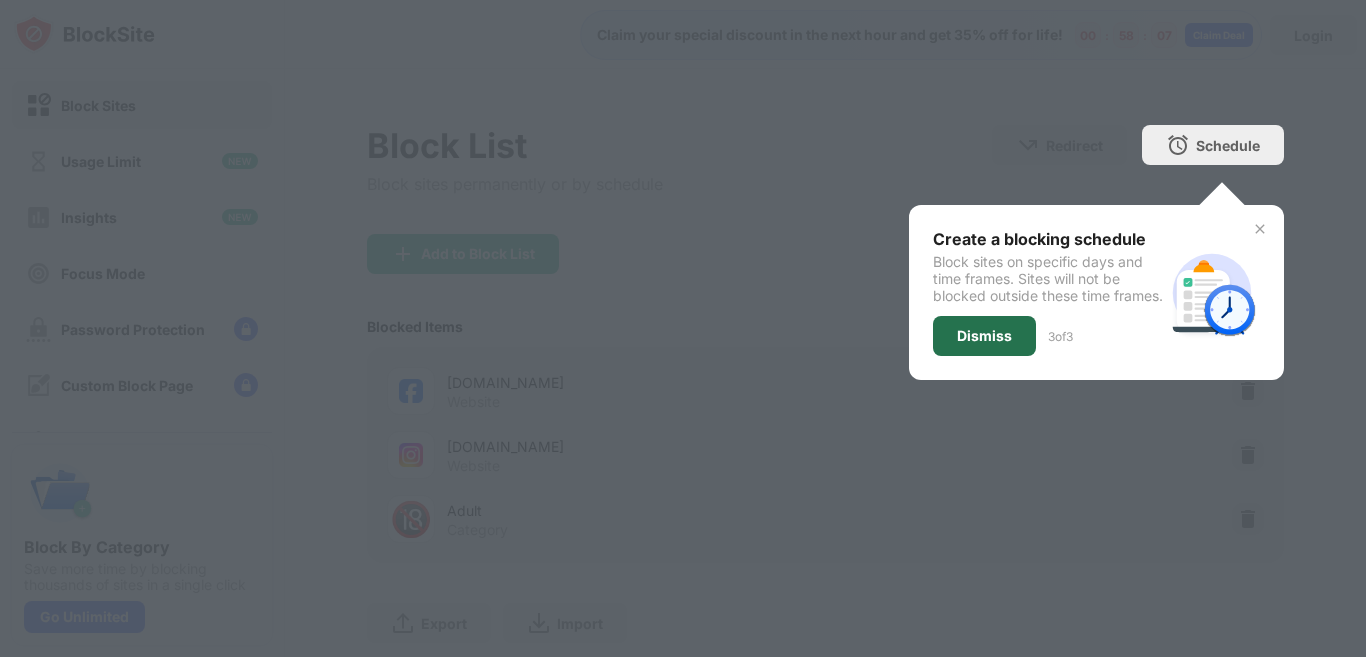 click on "Dismiss" at bounding box center [984, 336] 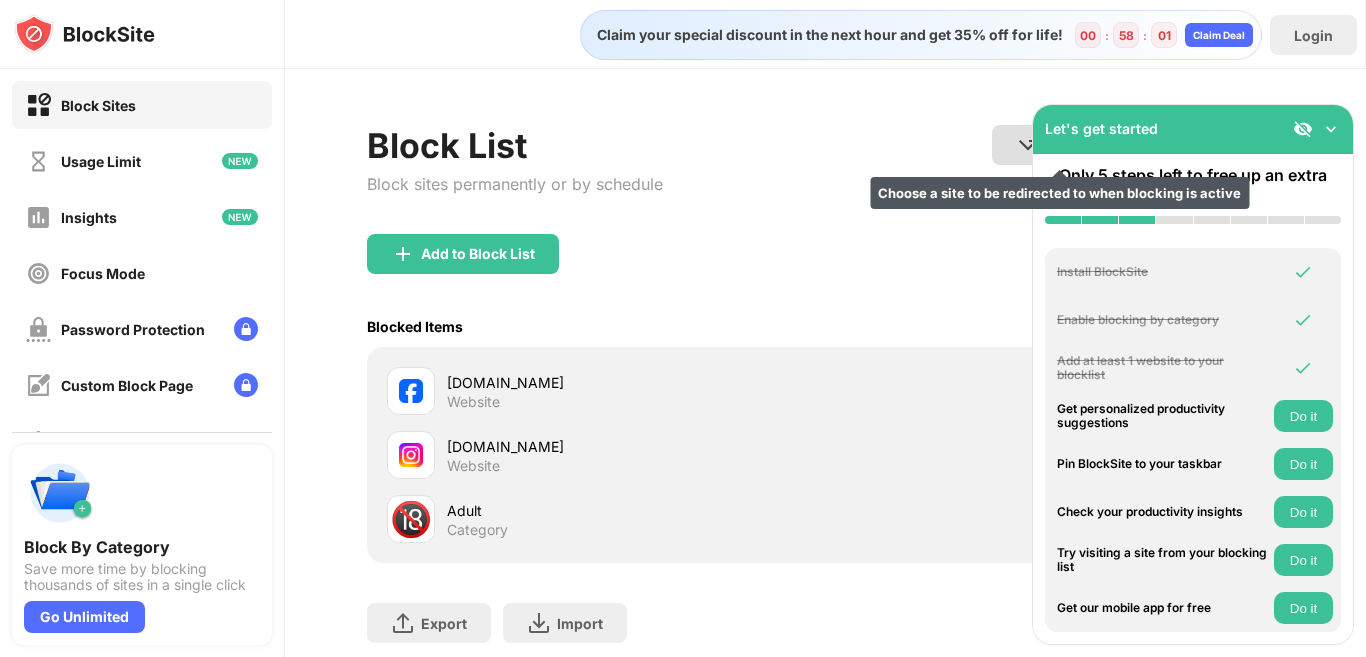 click on "Redirect Choose a site to be redirected to when blocking is active" at bounding box center (1059, 145) 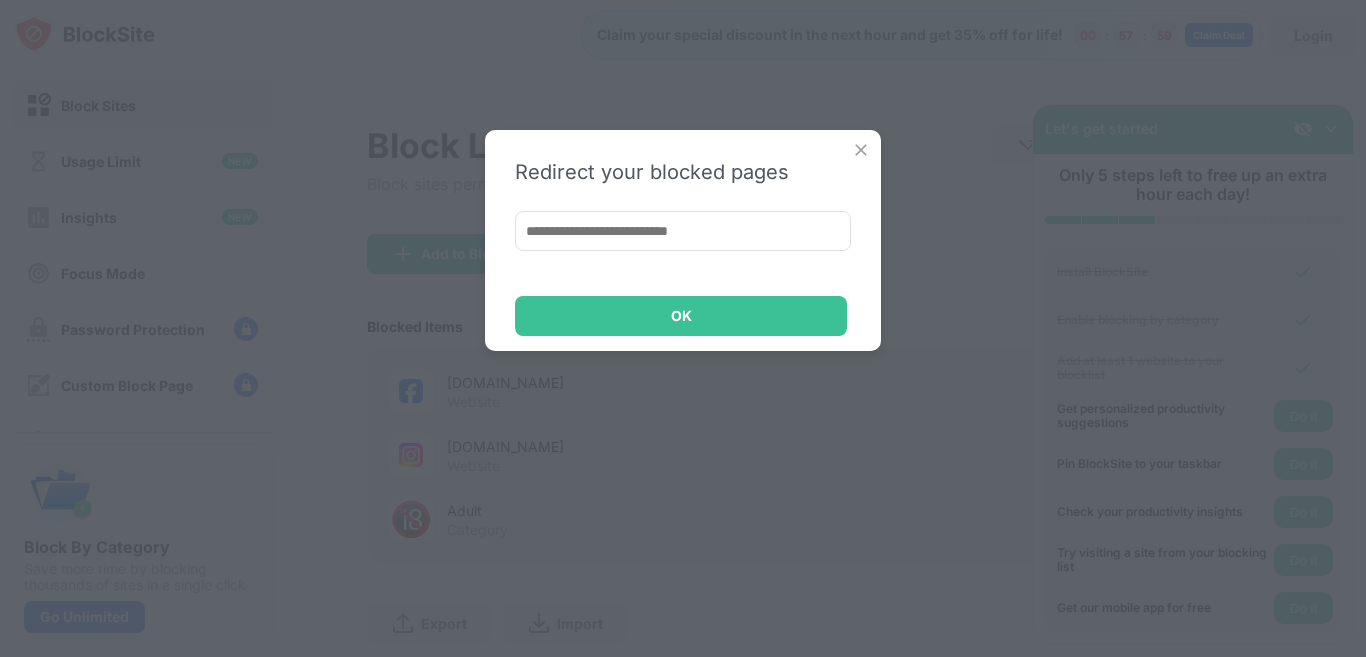 click at bounding box center (861, 150) 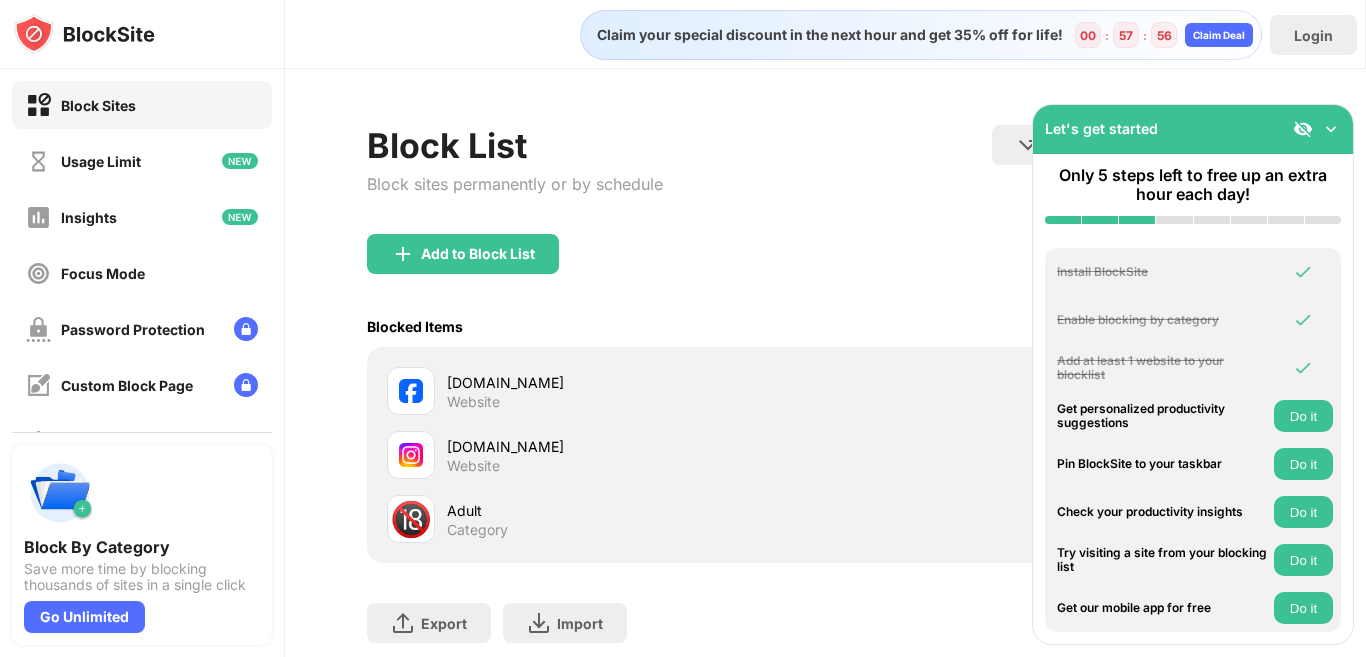 click at bounding box center (1331, 129) 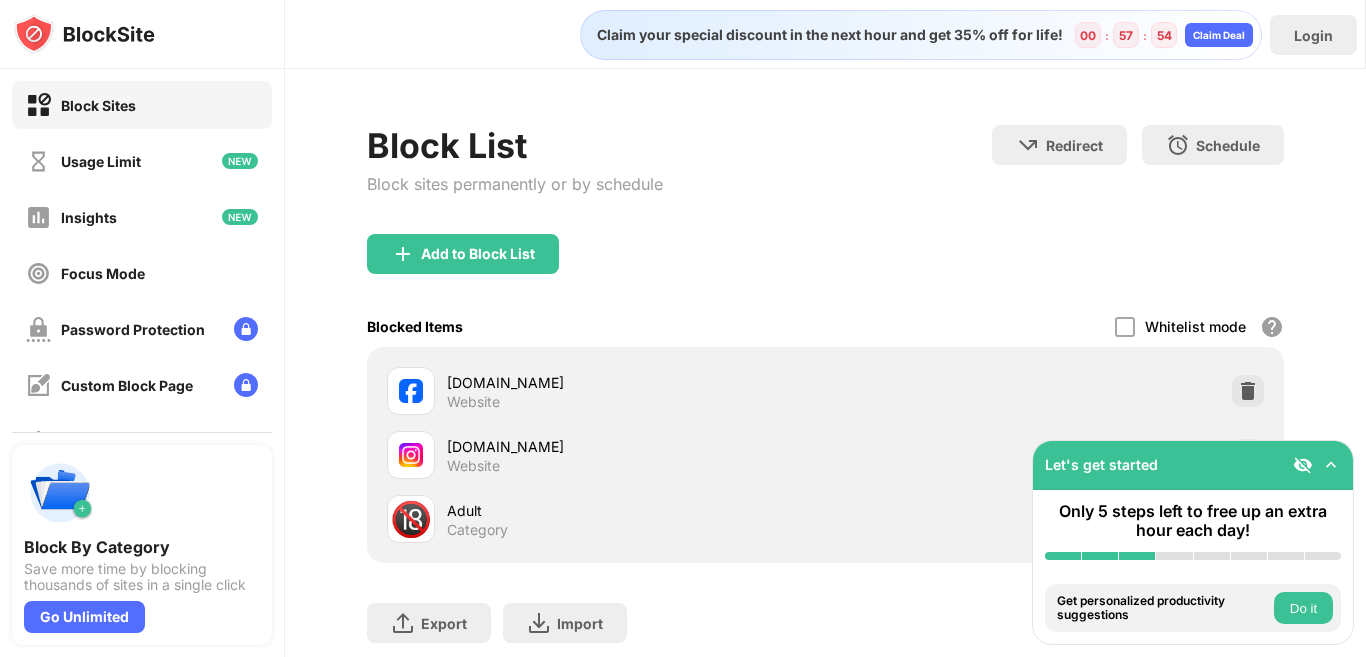 click on "Do it" at bounding box center (1303, 608) 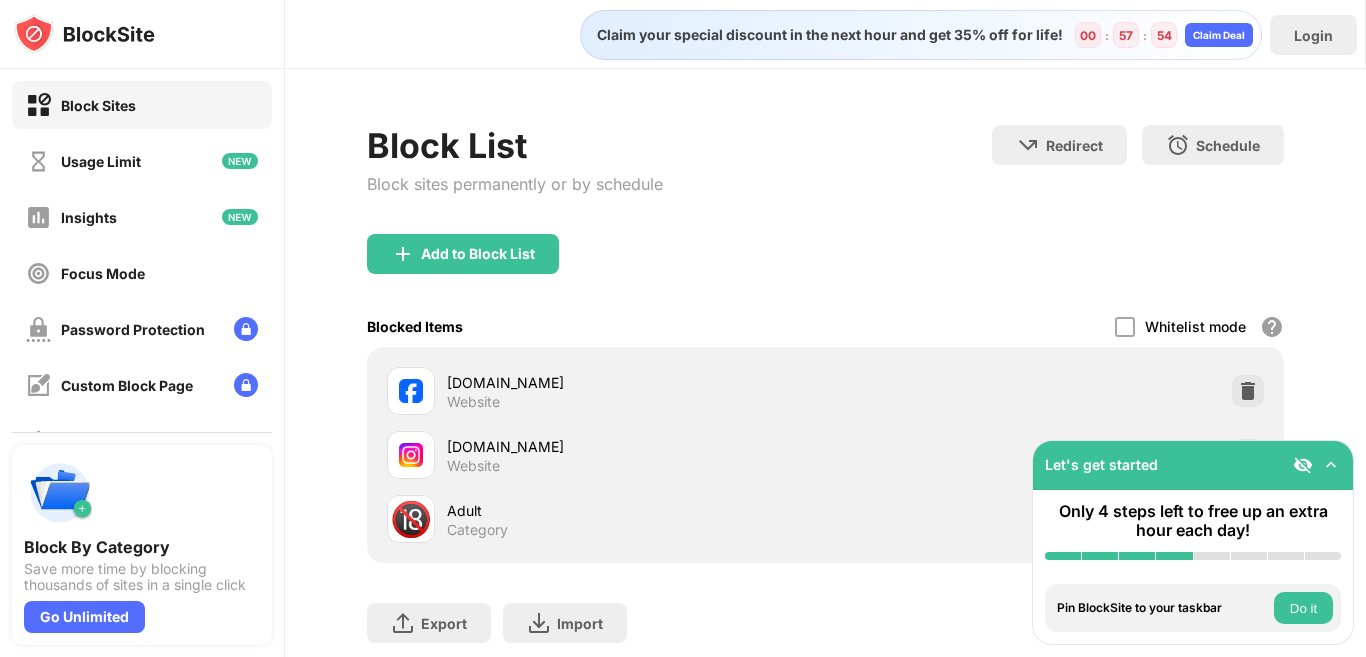 click at bounding box center (683, 328) 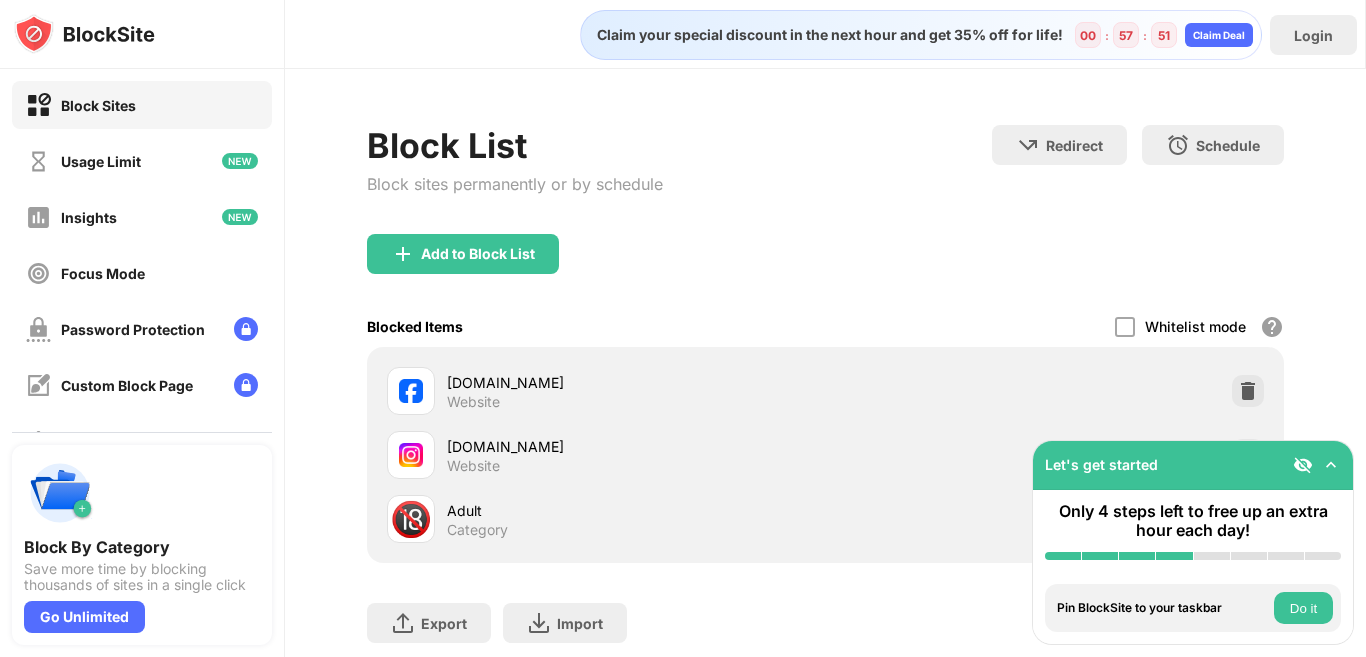 click on "Do it" at bounding box center (1303, 608) 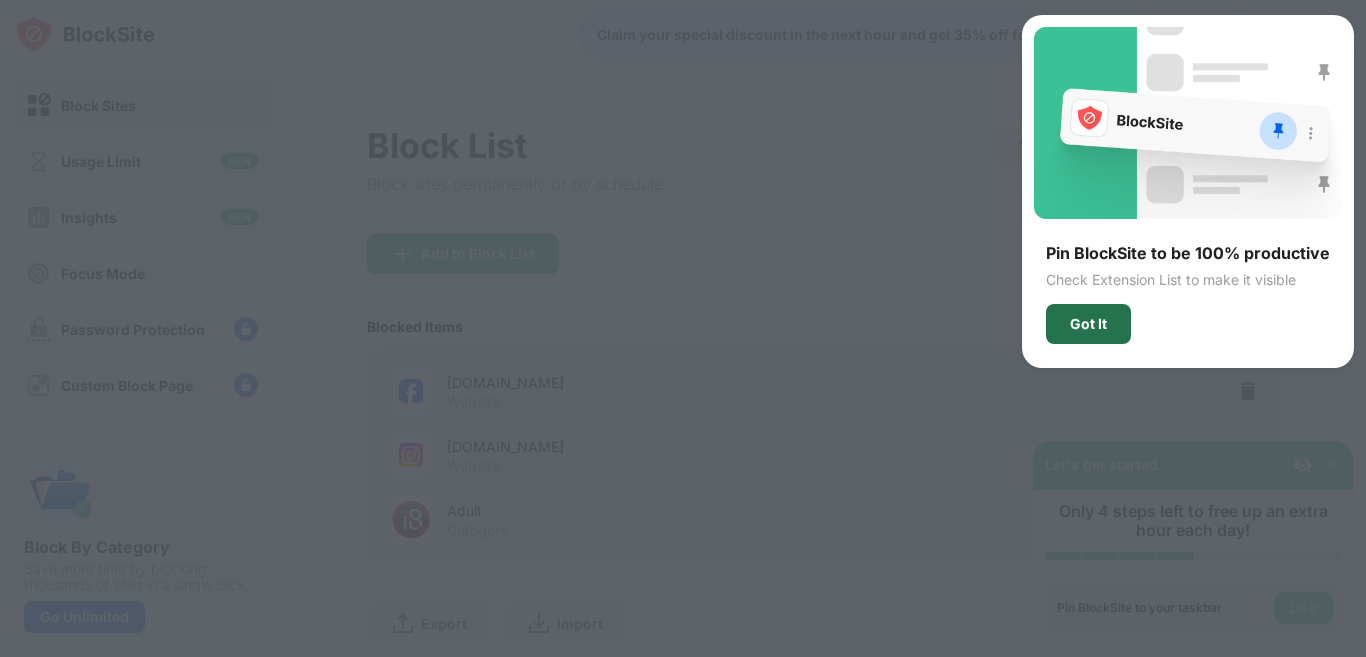 click on "Got It" at bounding box center [1088, 324] 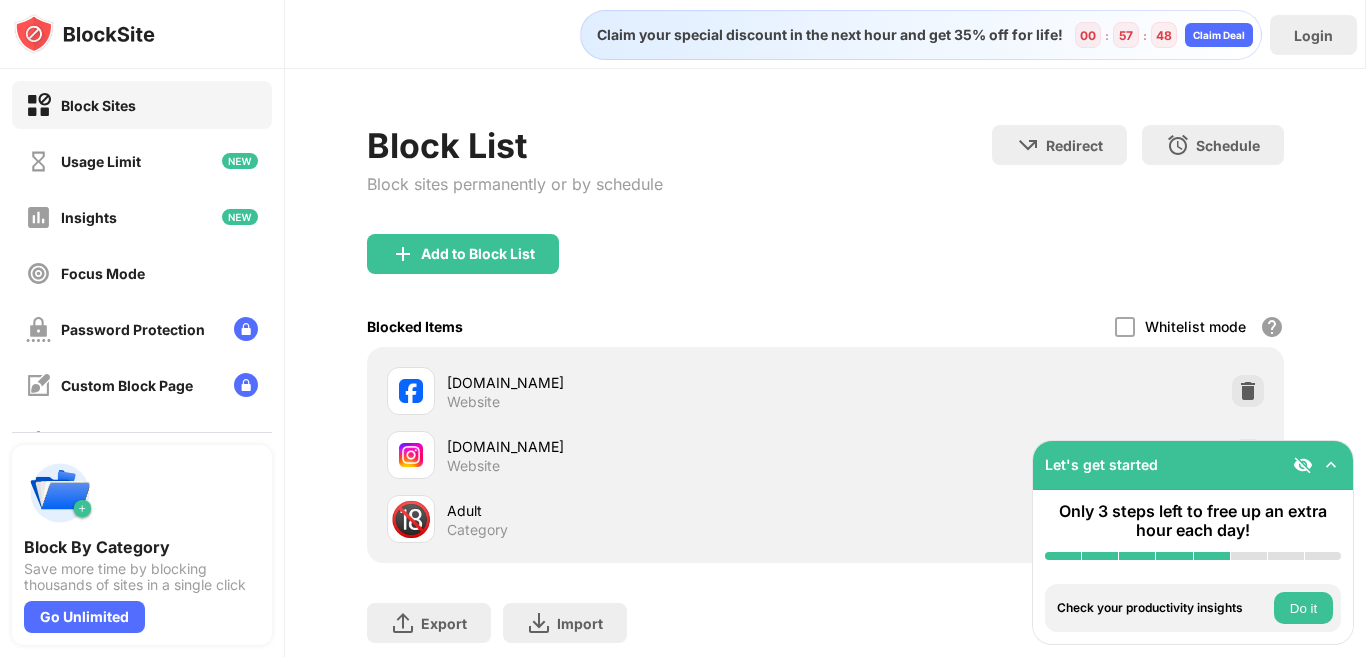 click on "Do it" at bounding box center (1303, 608) 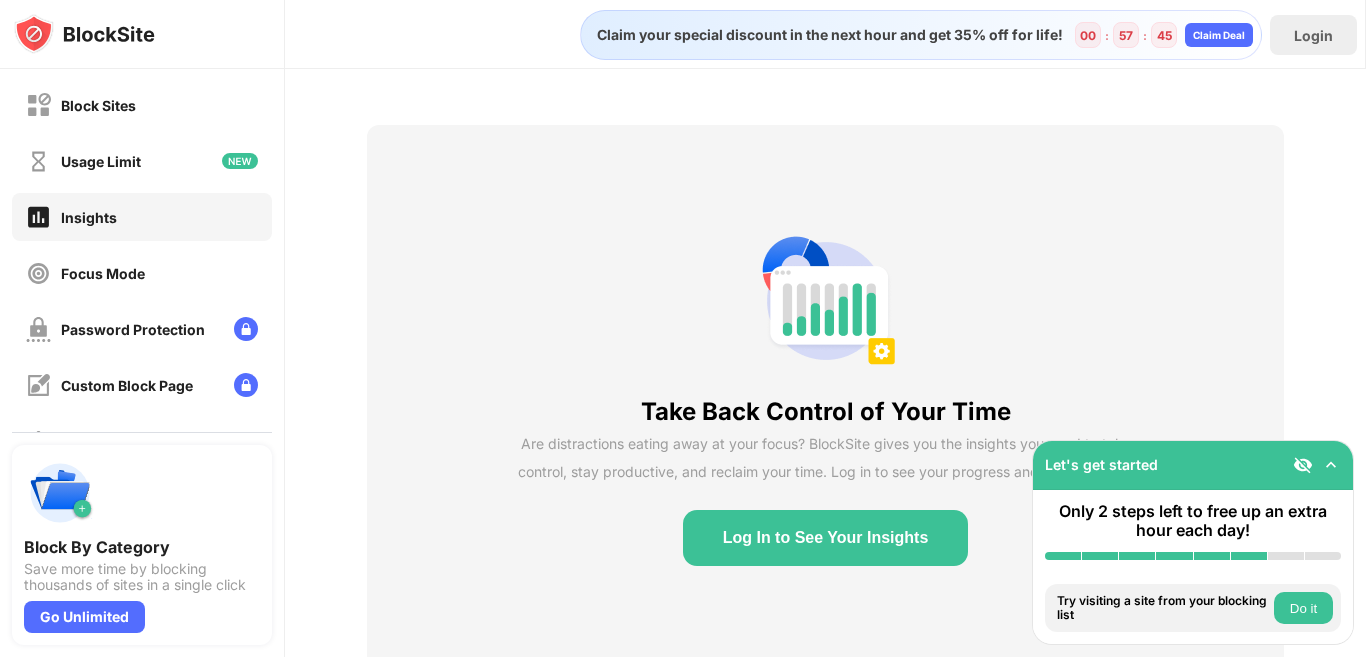 click on "Do it" at bounding box center [1303, 608] 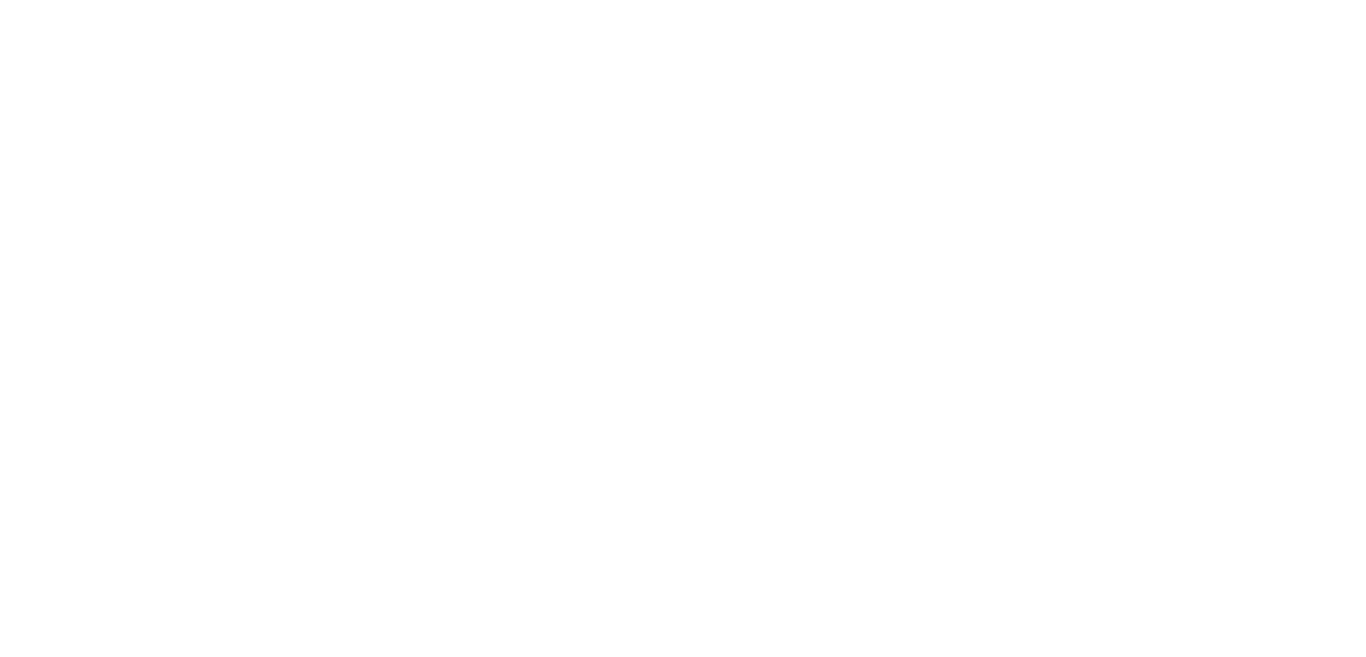 scroll, scrollTop: 0, scrollLeft: 0, axis: both 